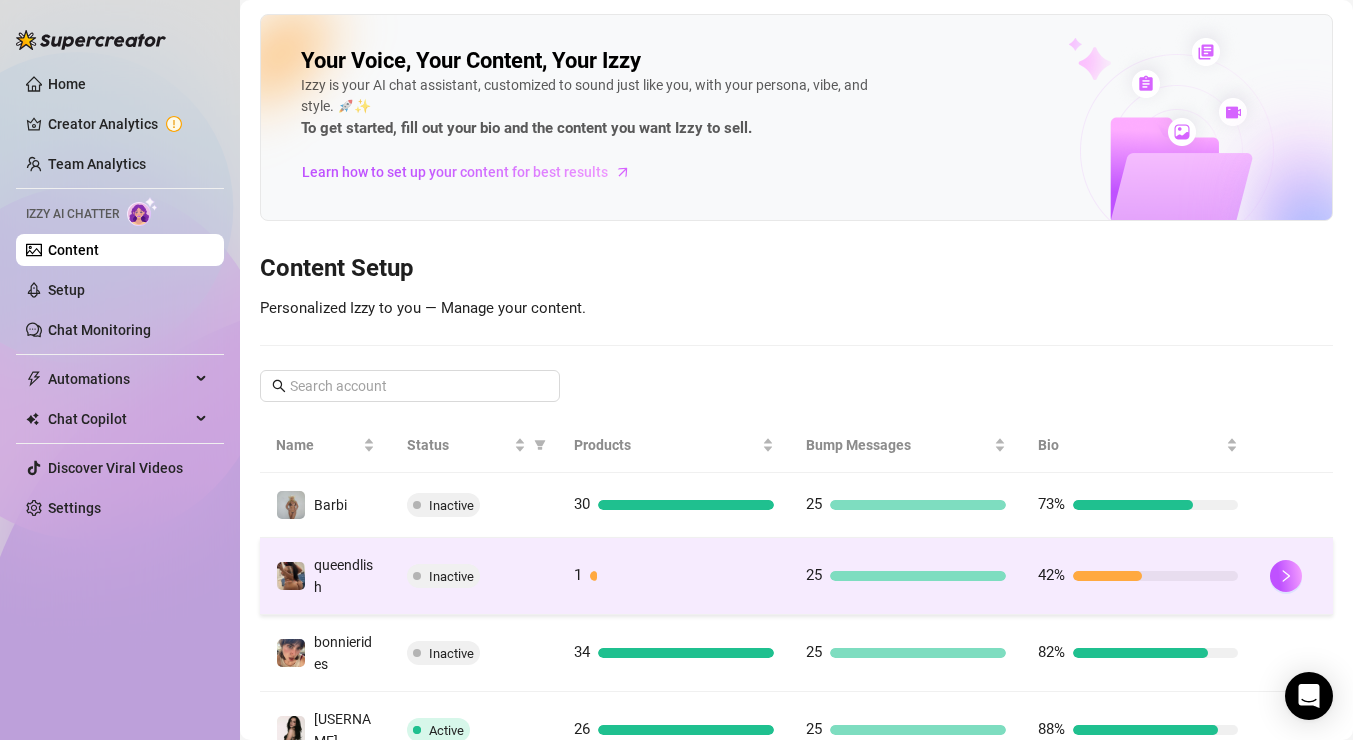 scroll, scrollTop: 0, scrollLeft: 0, axis: both 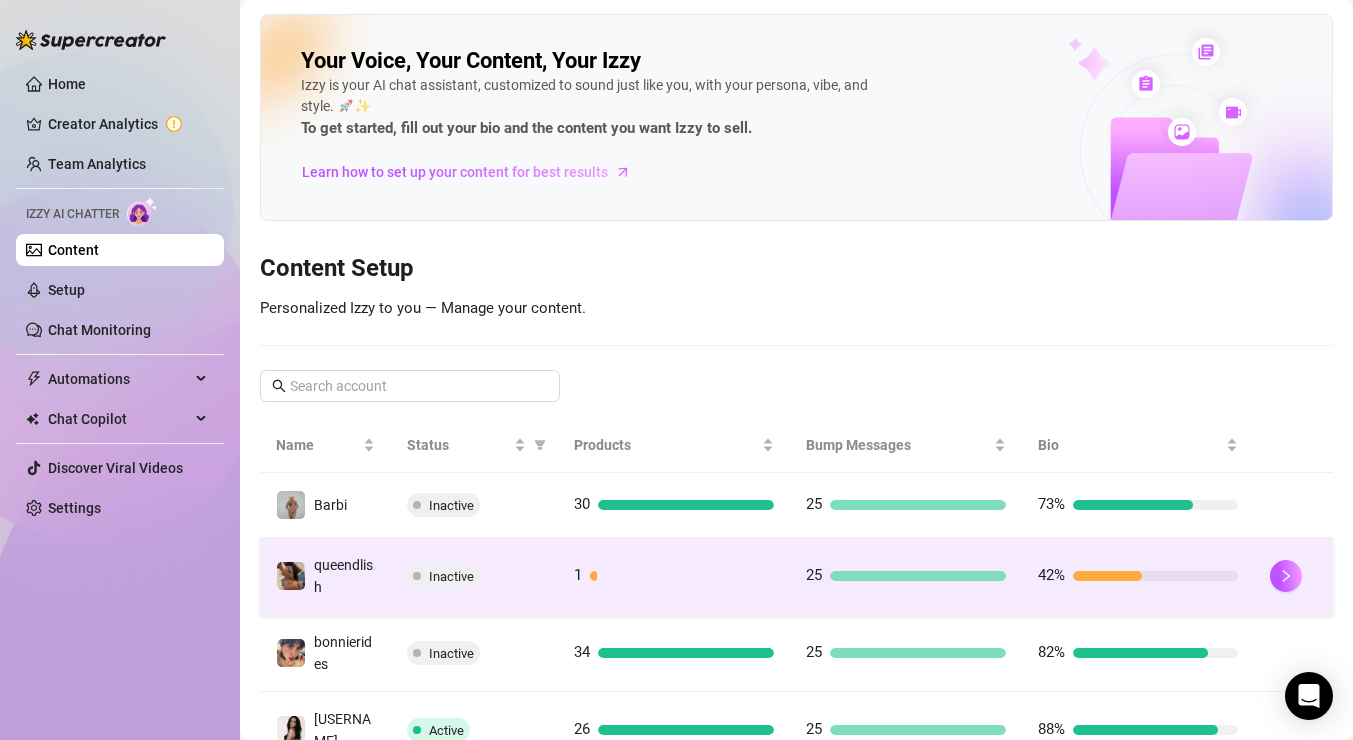 click on "Inactive" at bounding box center (474, 576) 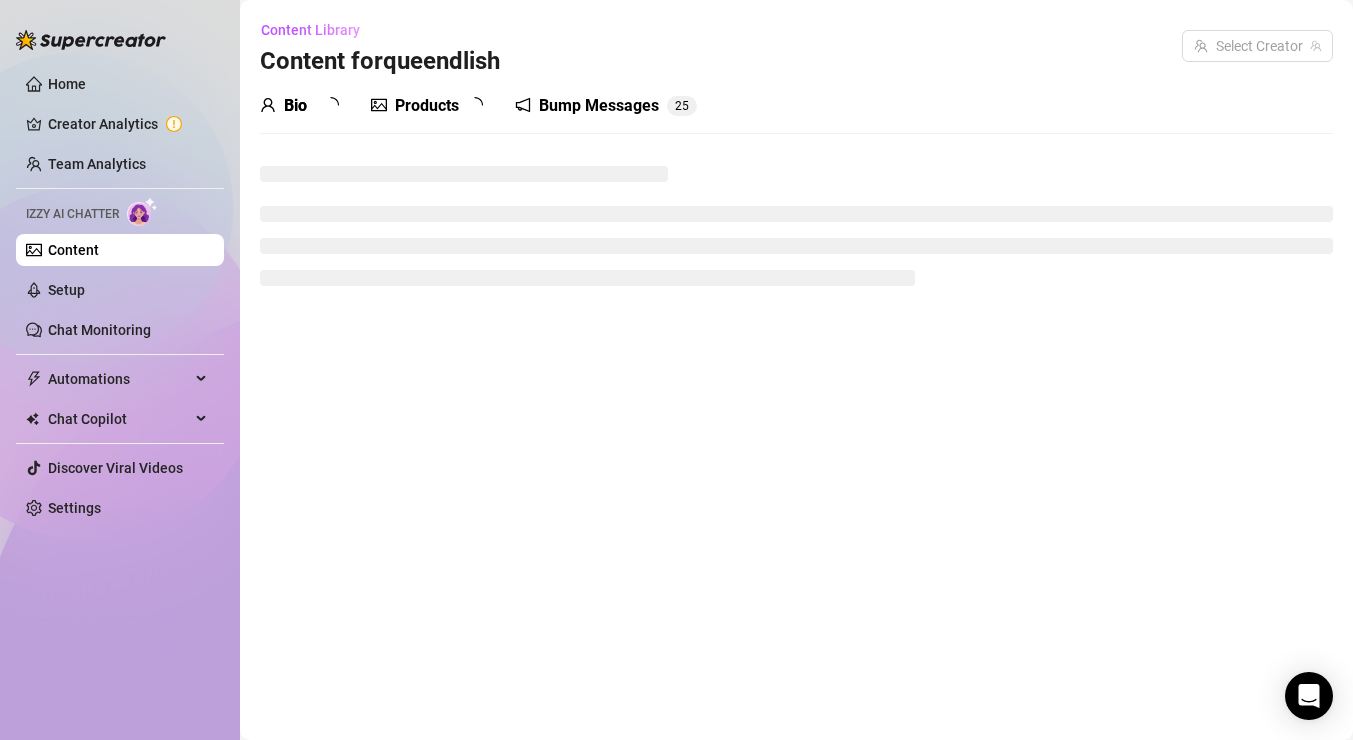 scroll, scrollTop: 0, scrollLeft: 0, axis: both 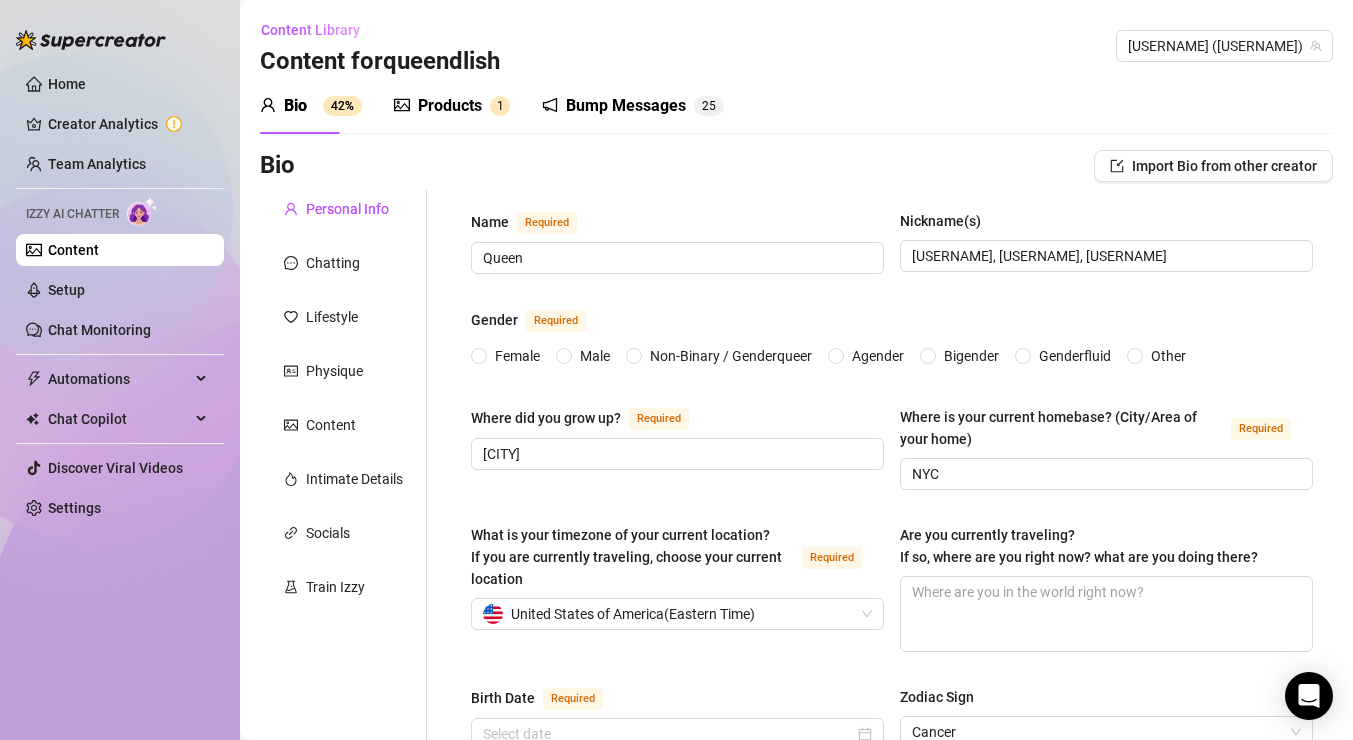 type 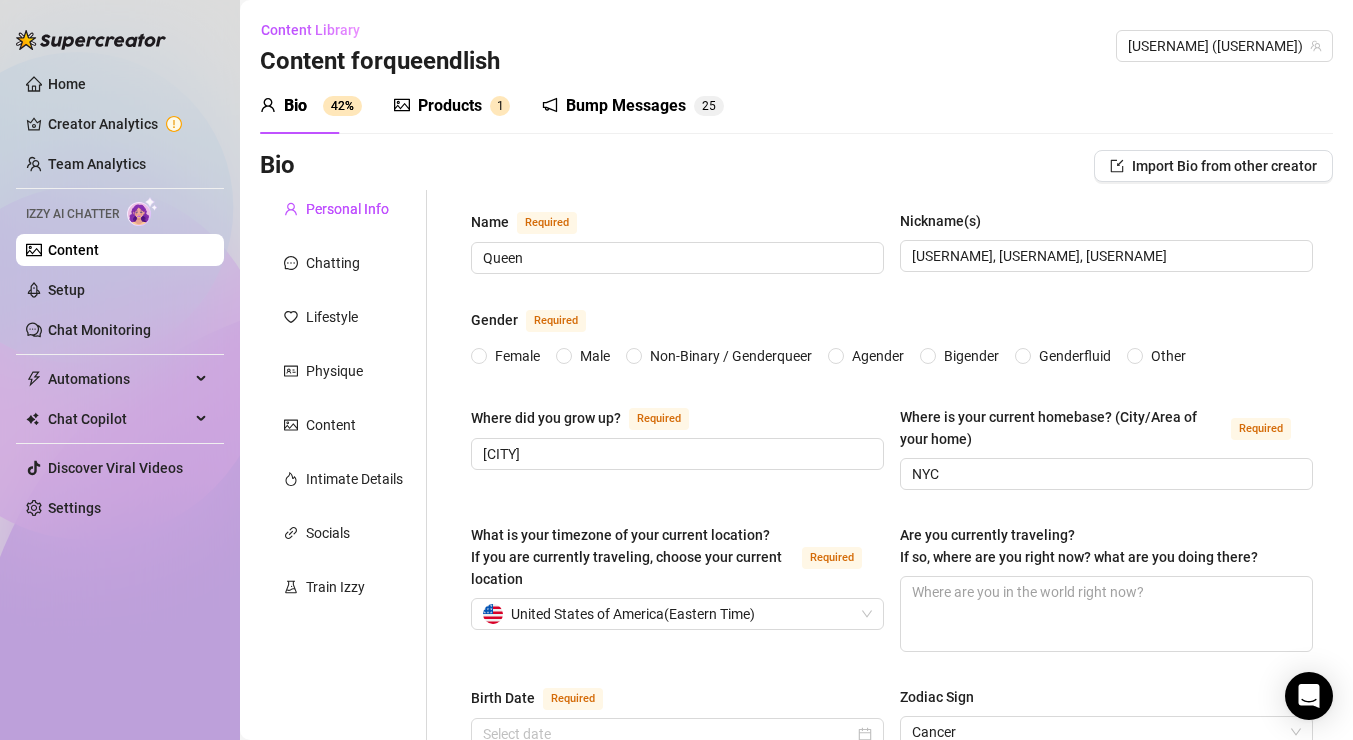 radio on "true" 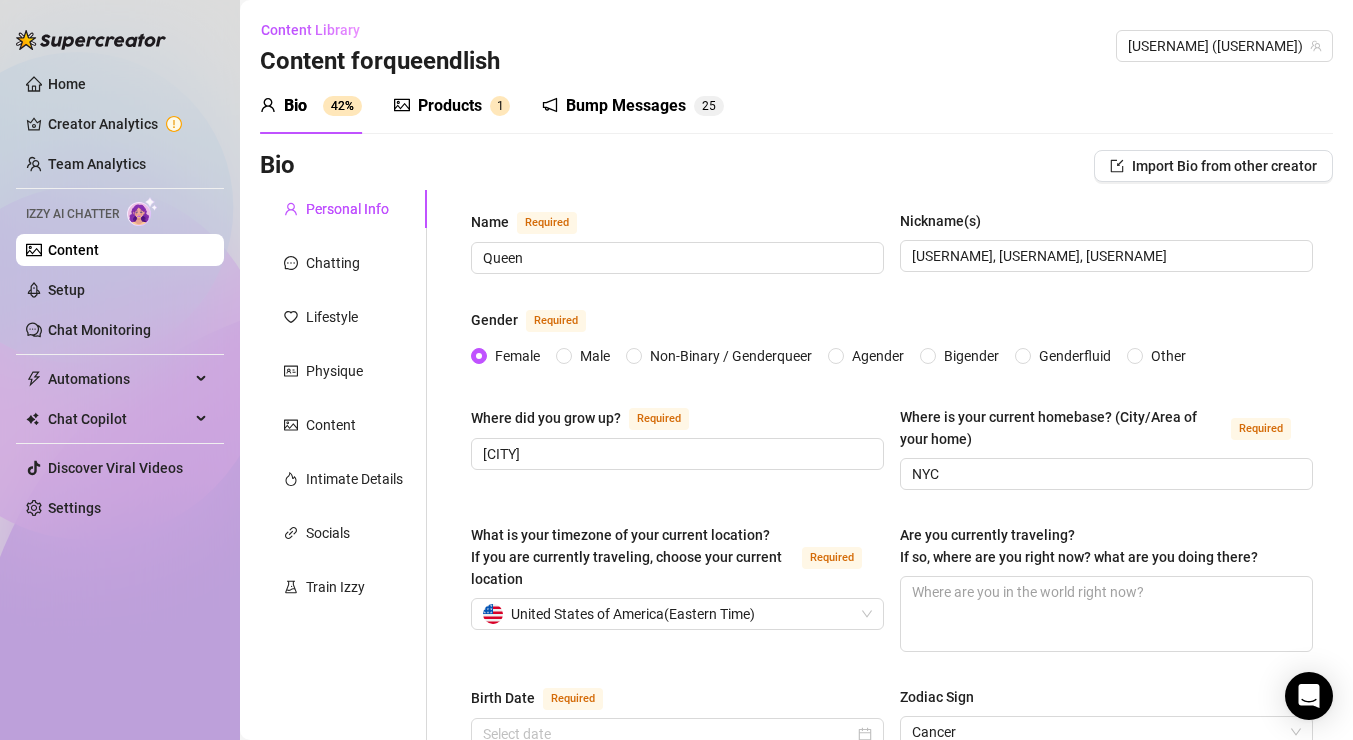 click on "Products" at bounding box center (450, 106) 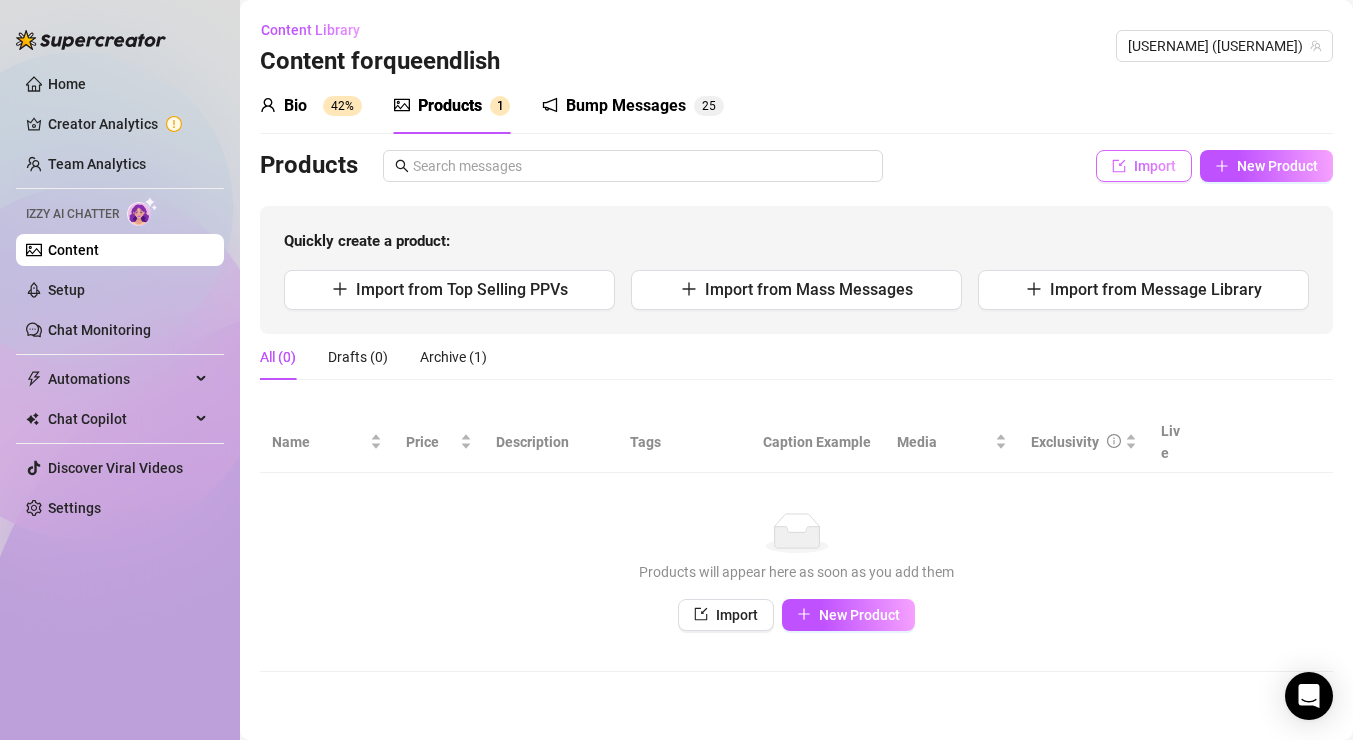 click on "Import" at bounding box center (1155, 166) 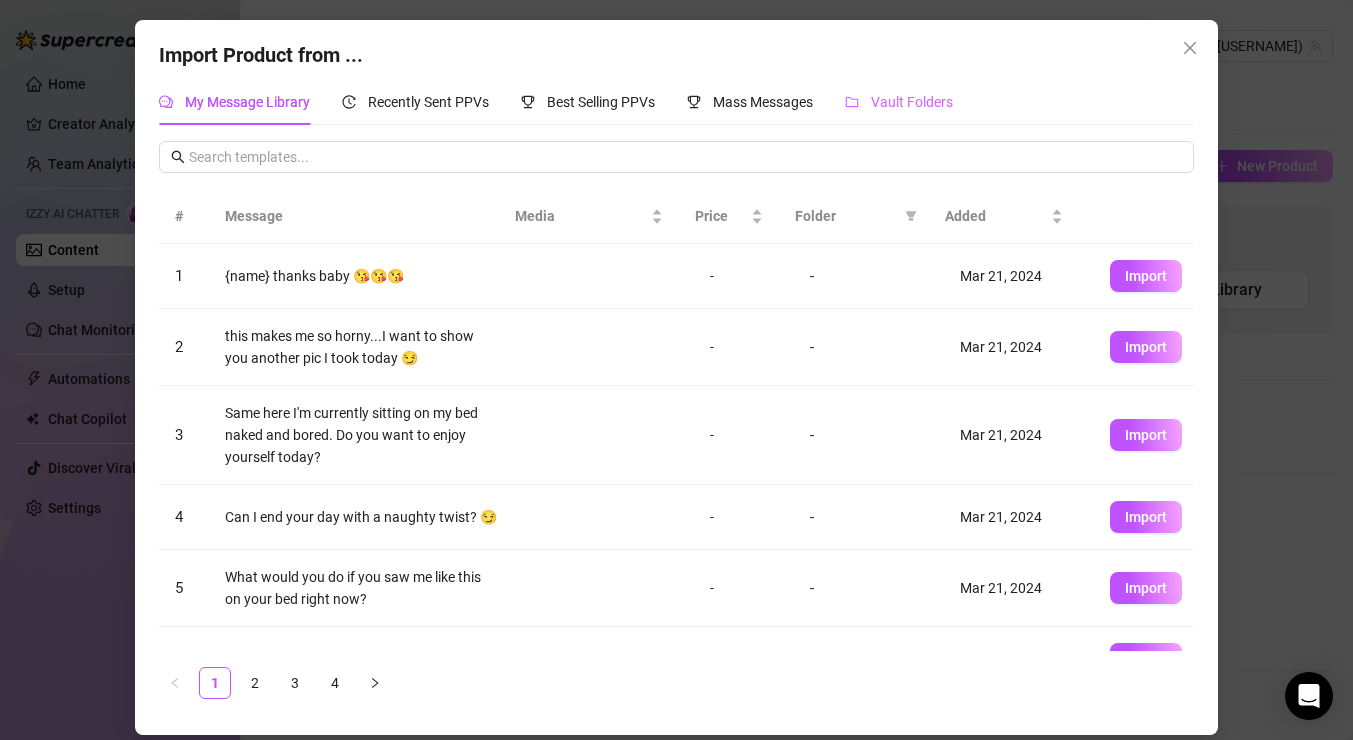 click on "Vault Folders" at bounding box center (899, 102) 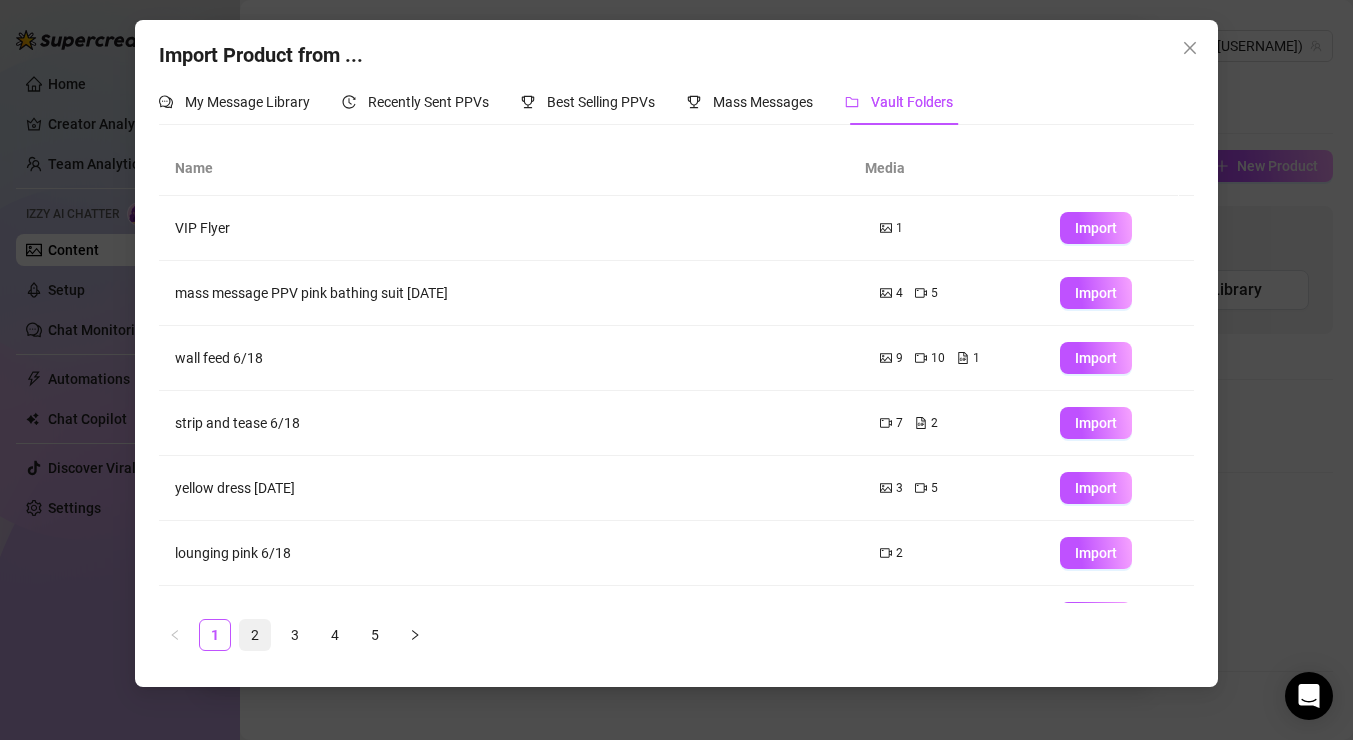 click on "2" at bounding box center (255, 635) 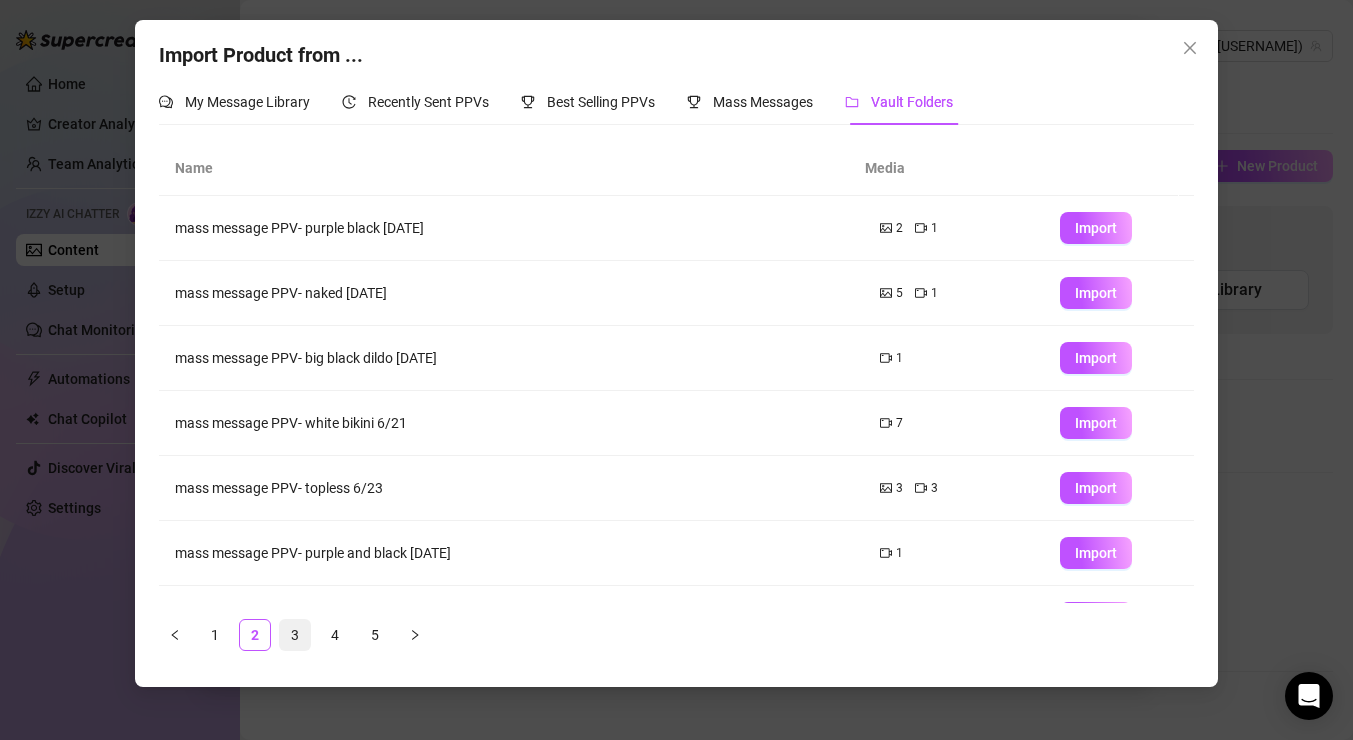 click on "3" at bounding box center (295, 635) 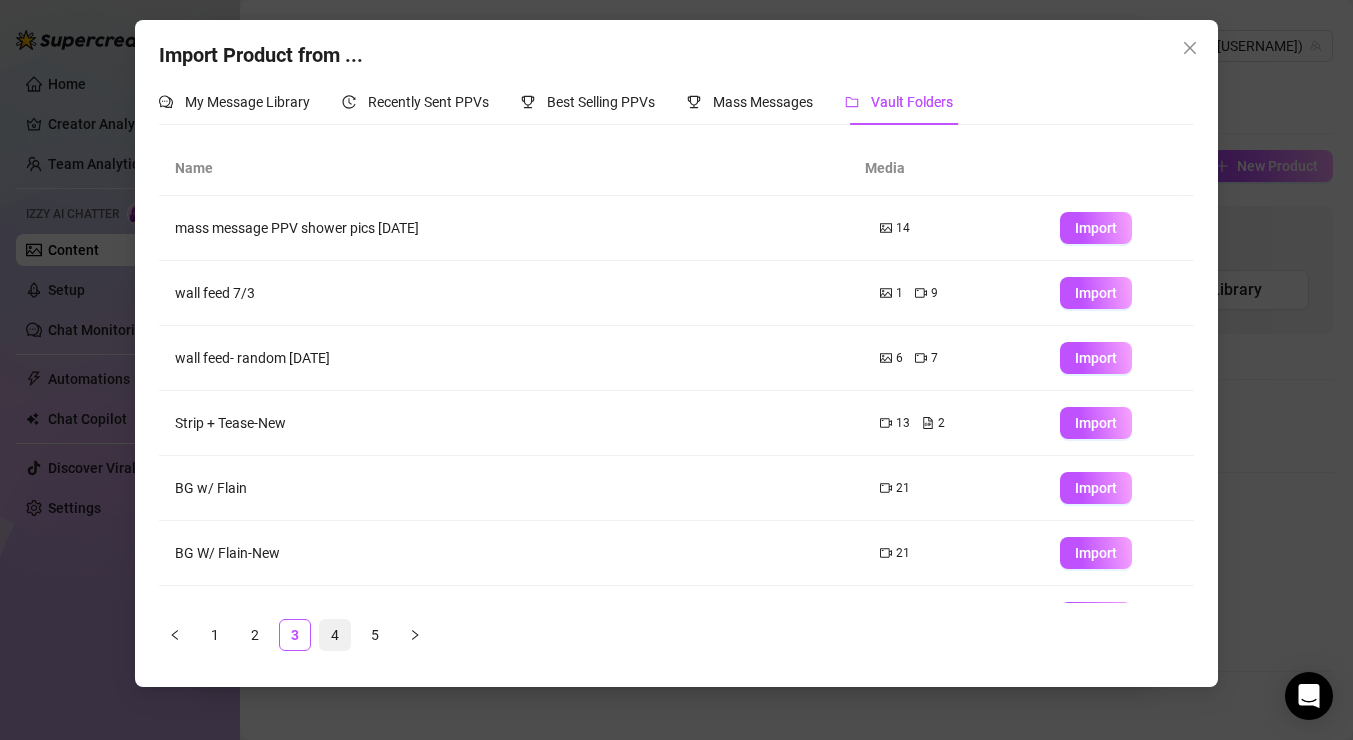 click on "4" at bounding box center [335, 635] 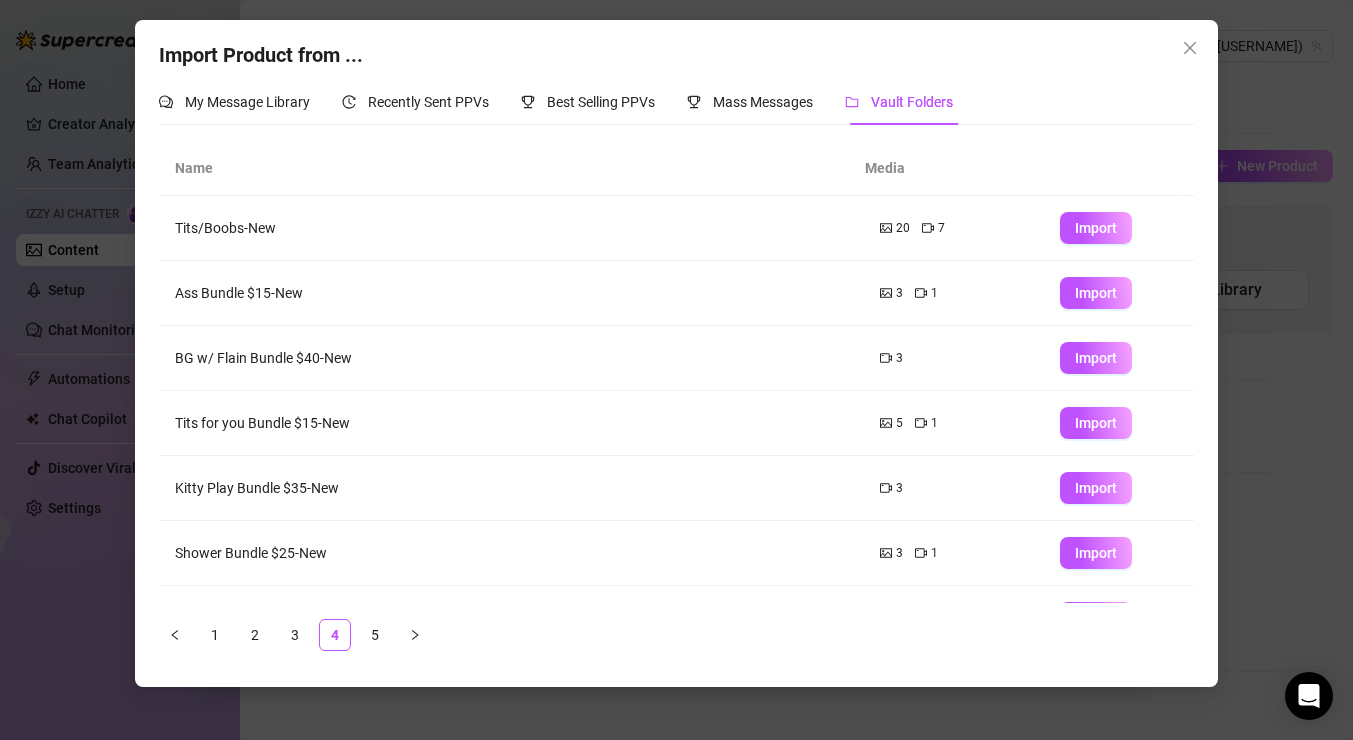 scroll, scrollTop: 0, scrollLeft: 0, axis: both 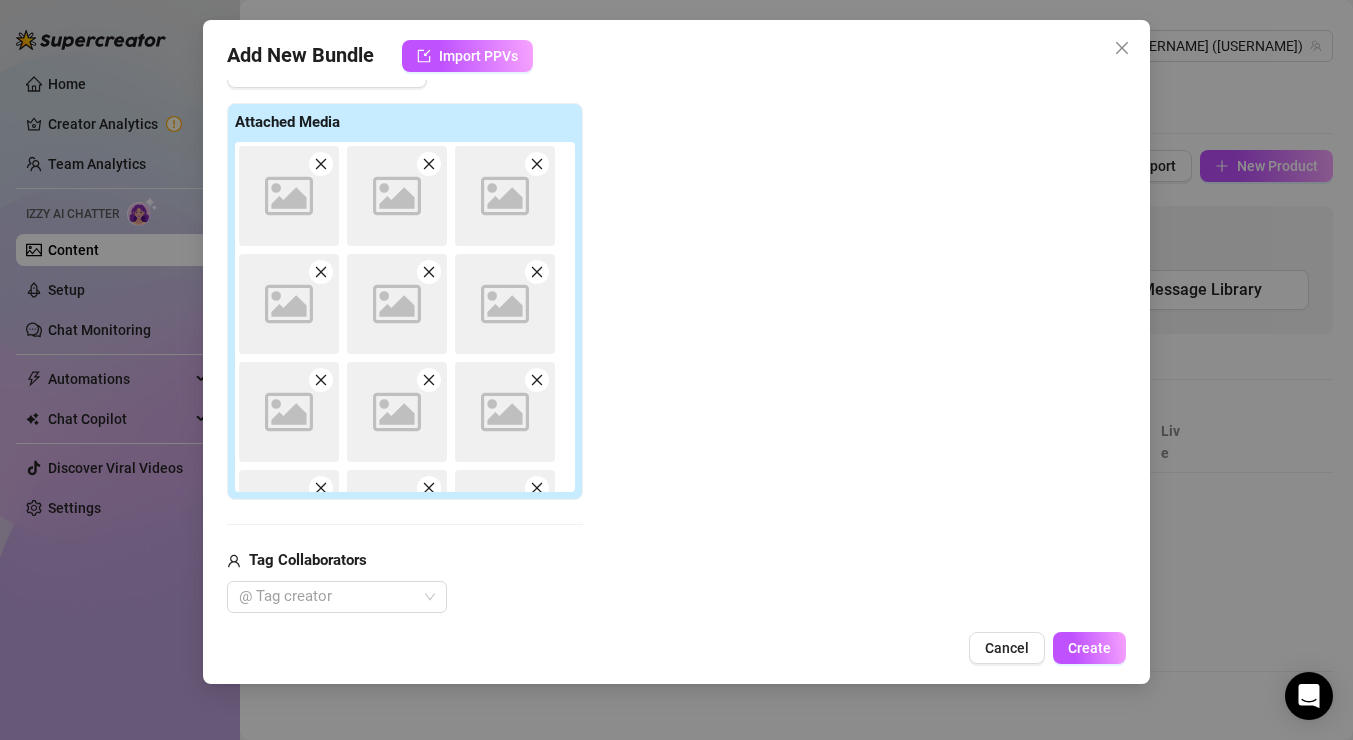 type on "Type your message here..." 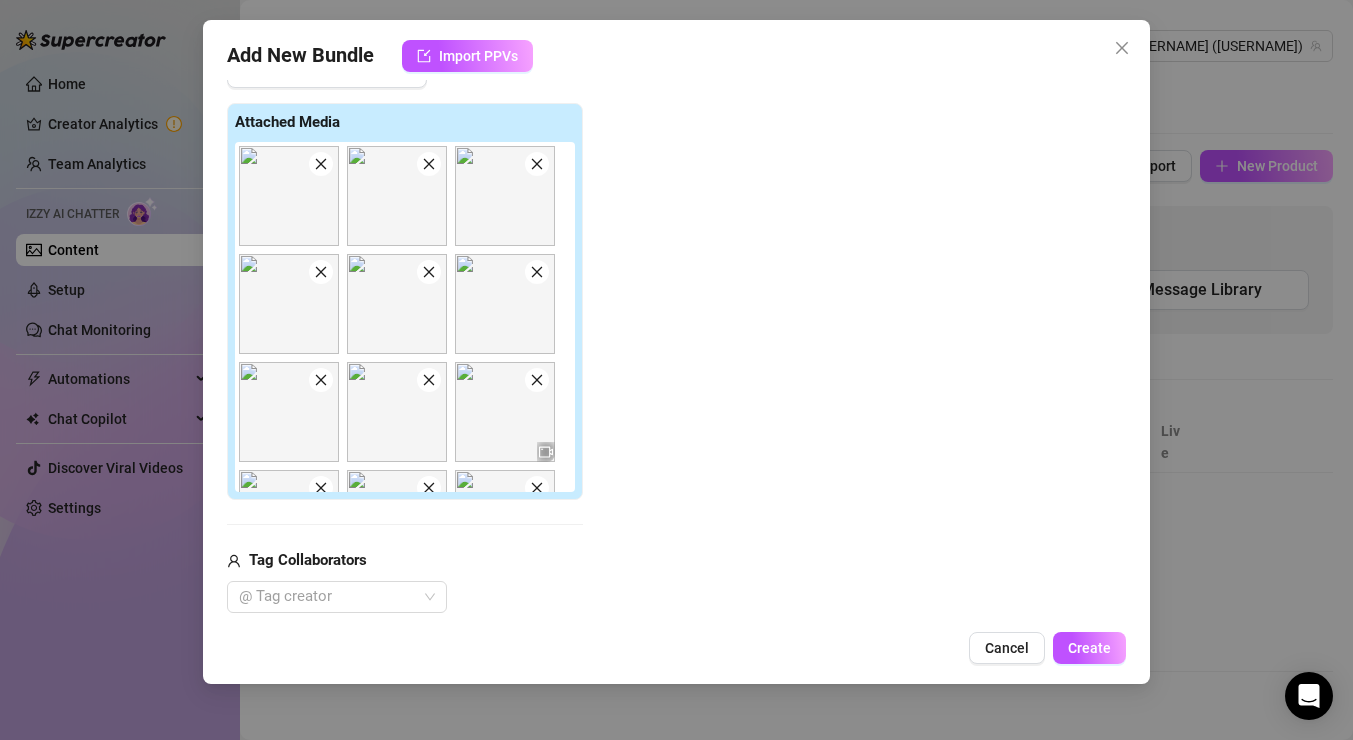 click 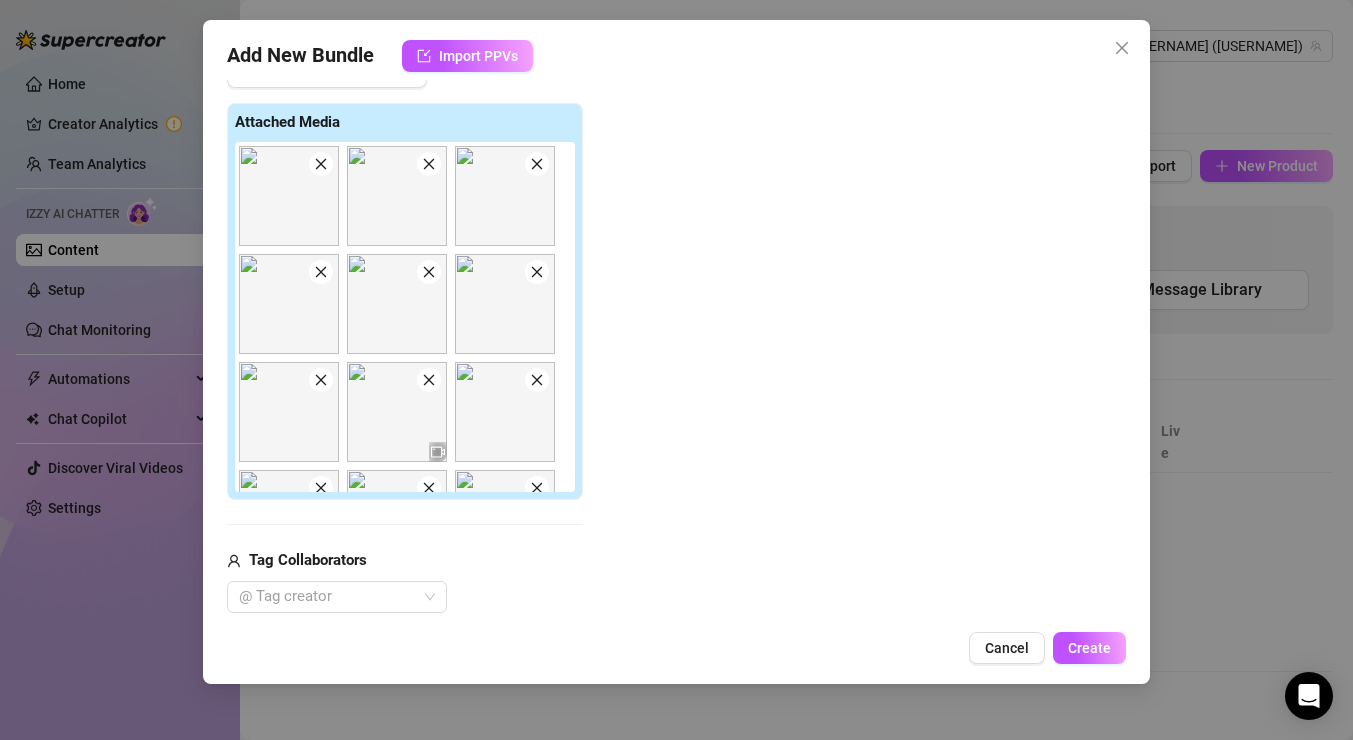 click 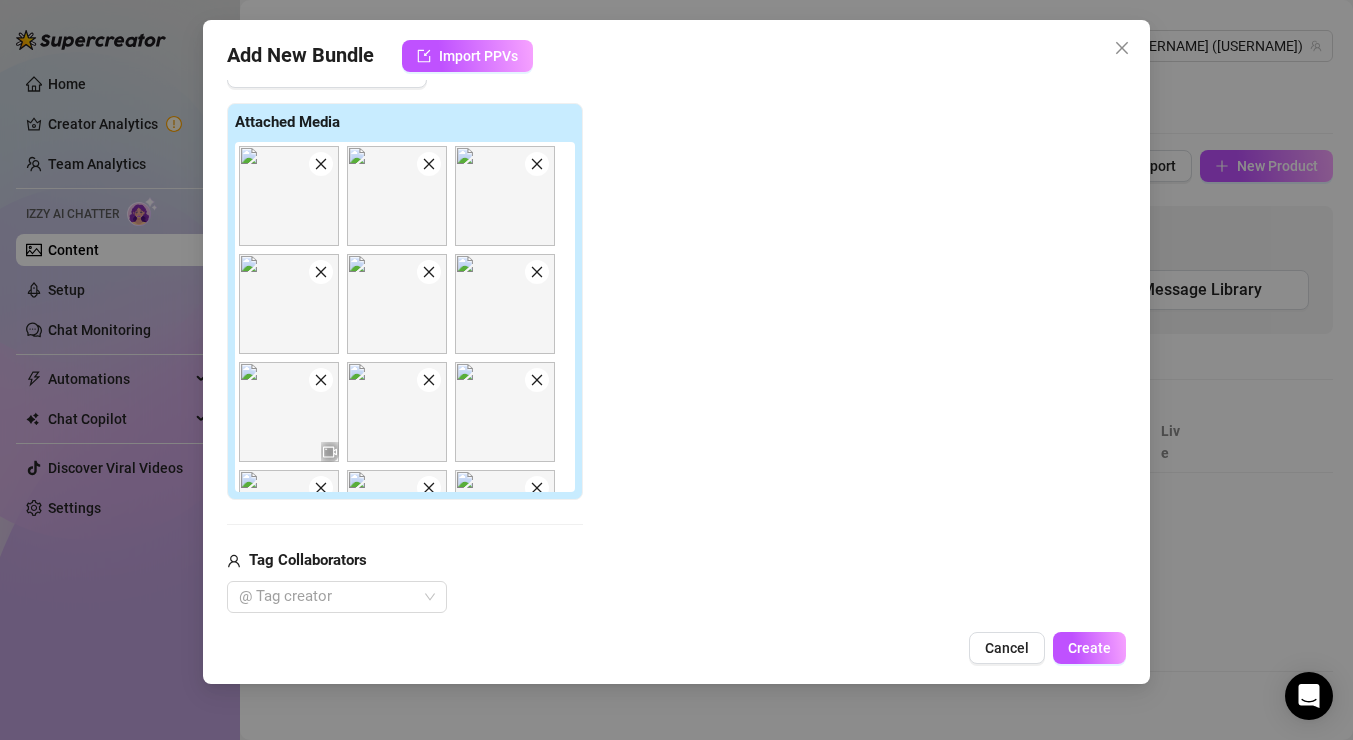 click 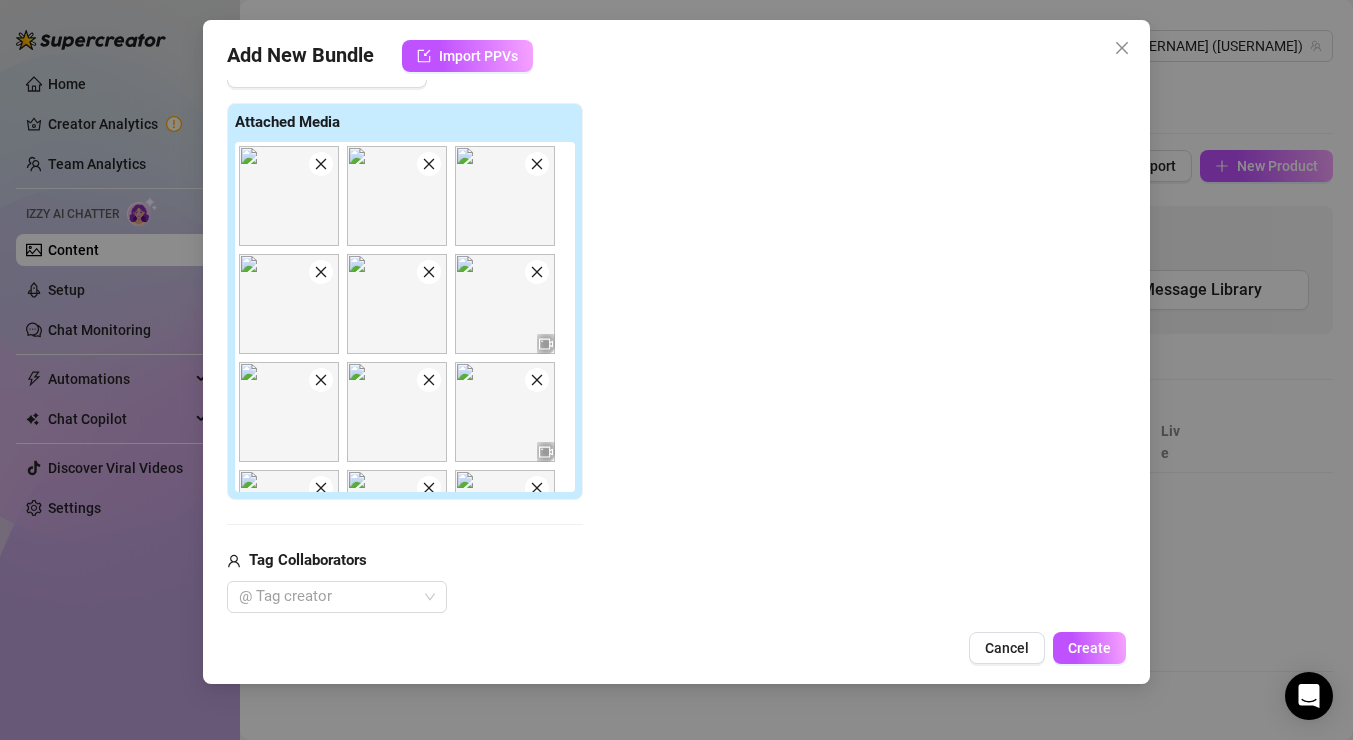 click 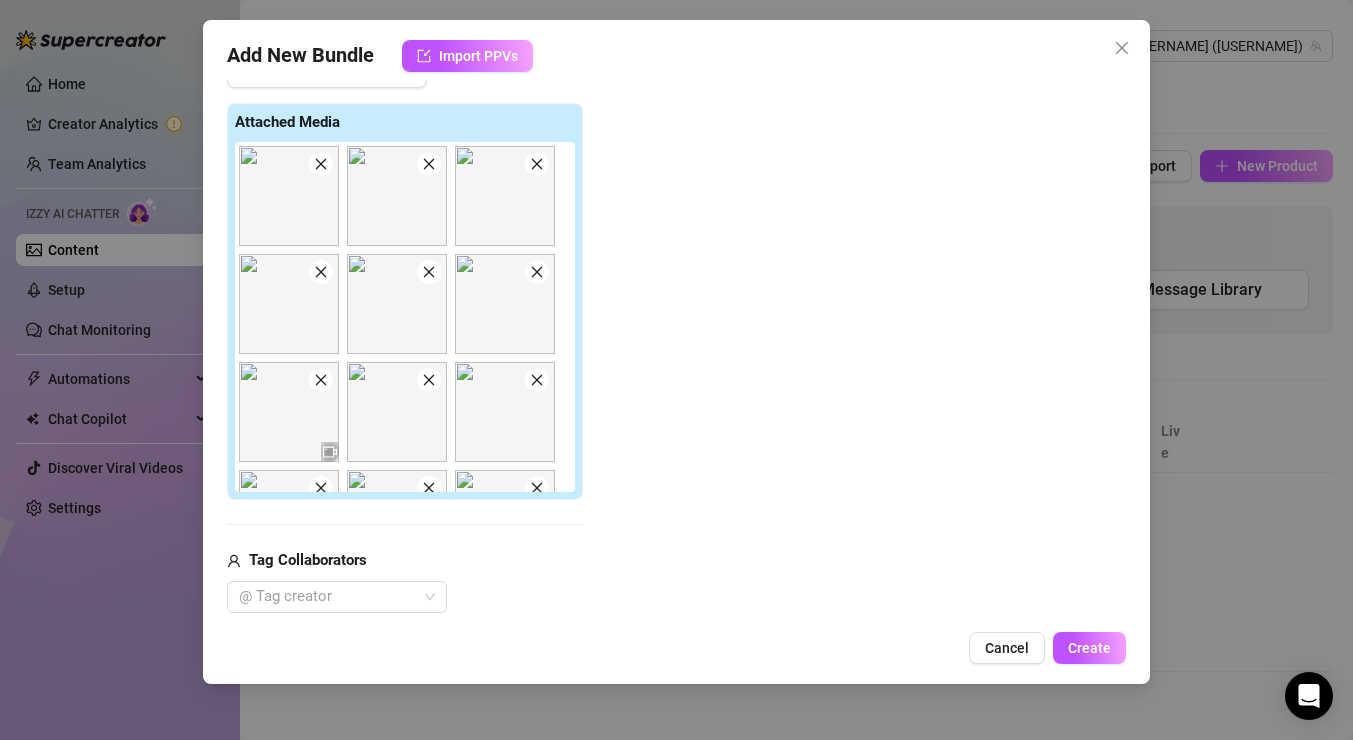 click 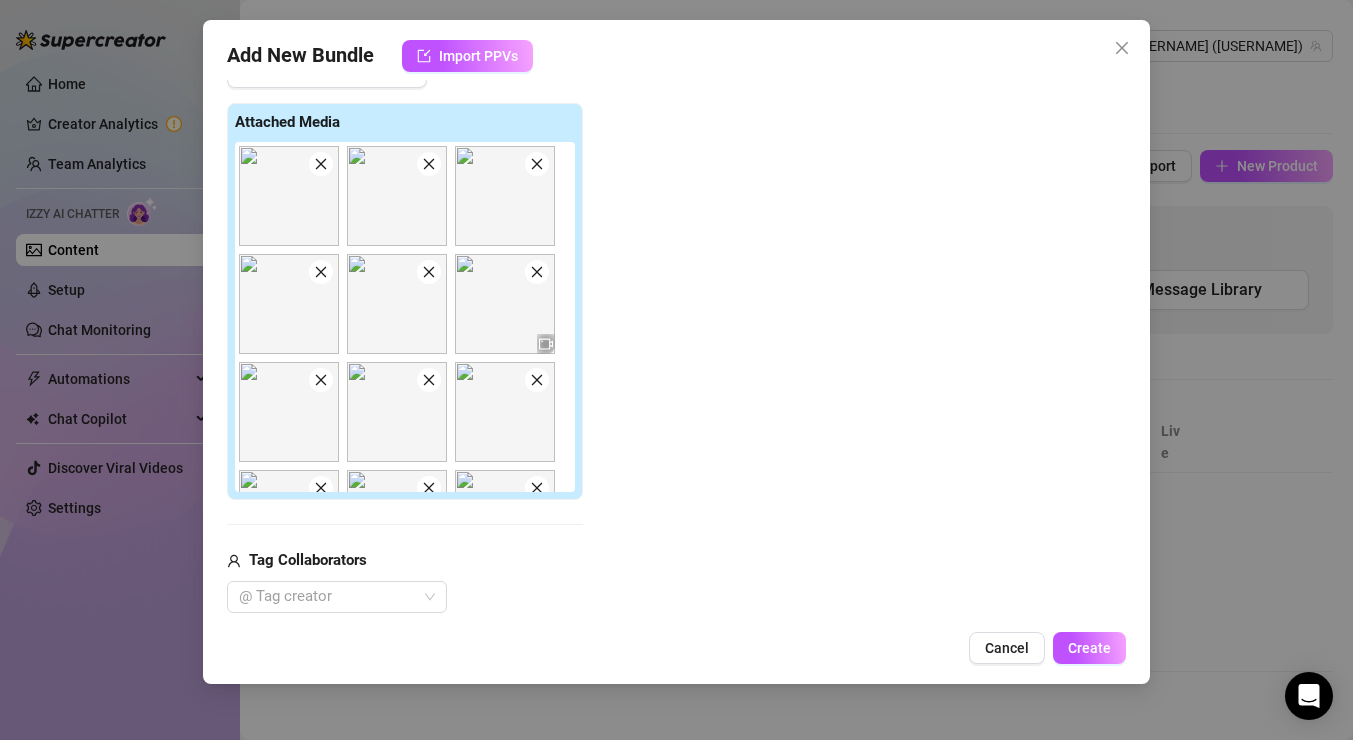 click 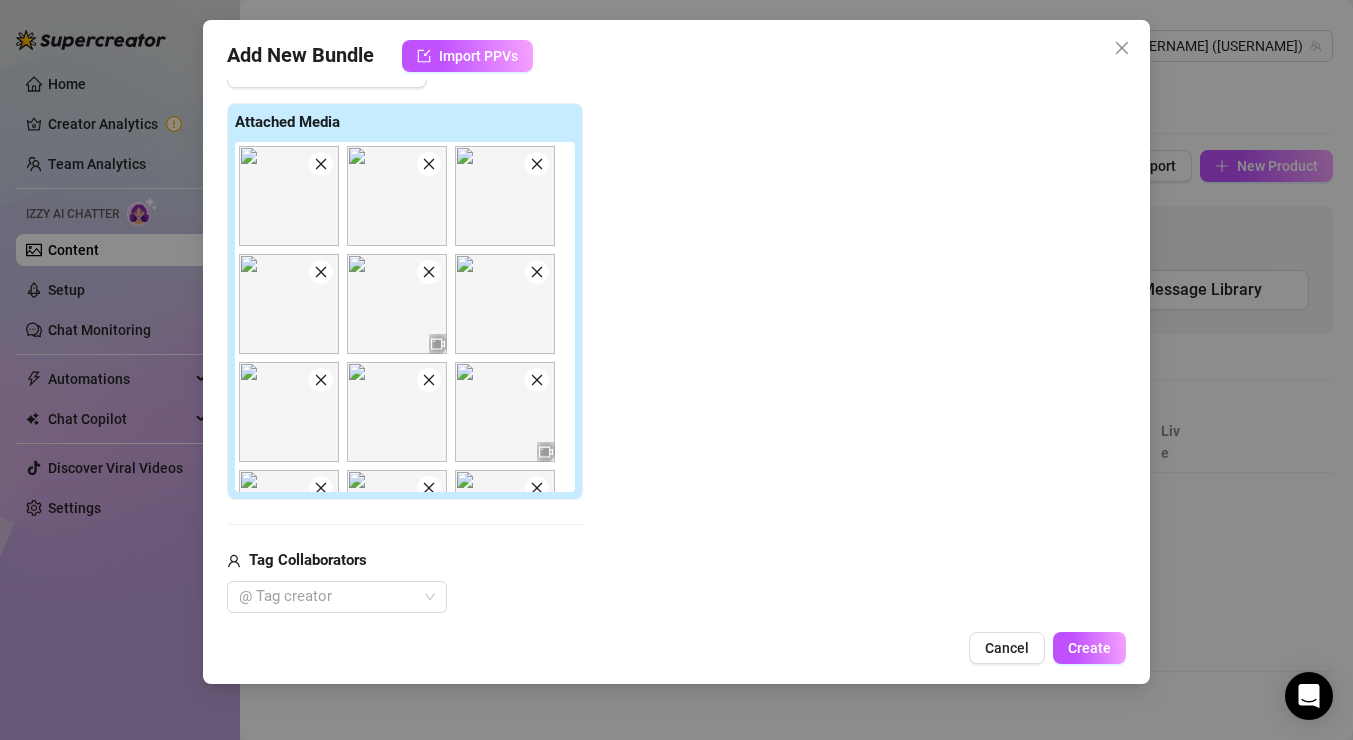 click 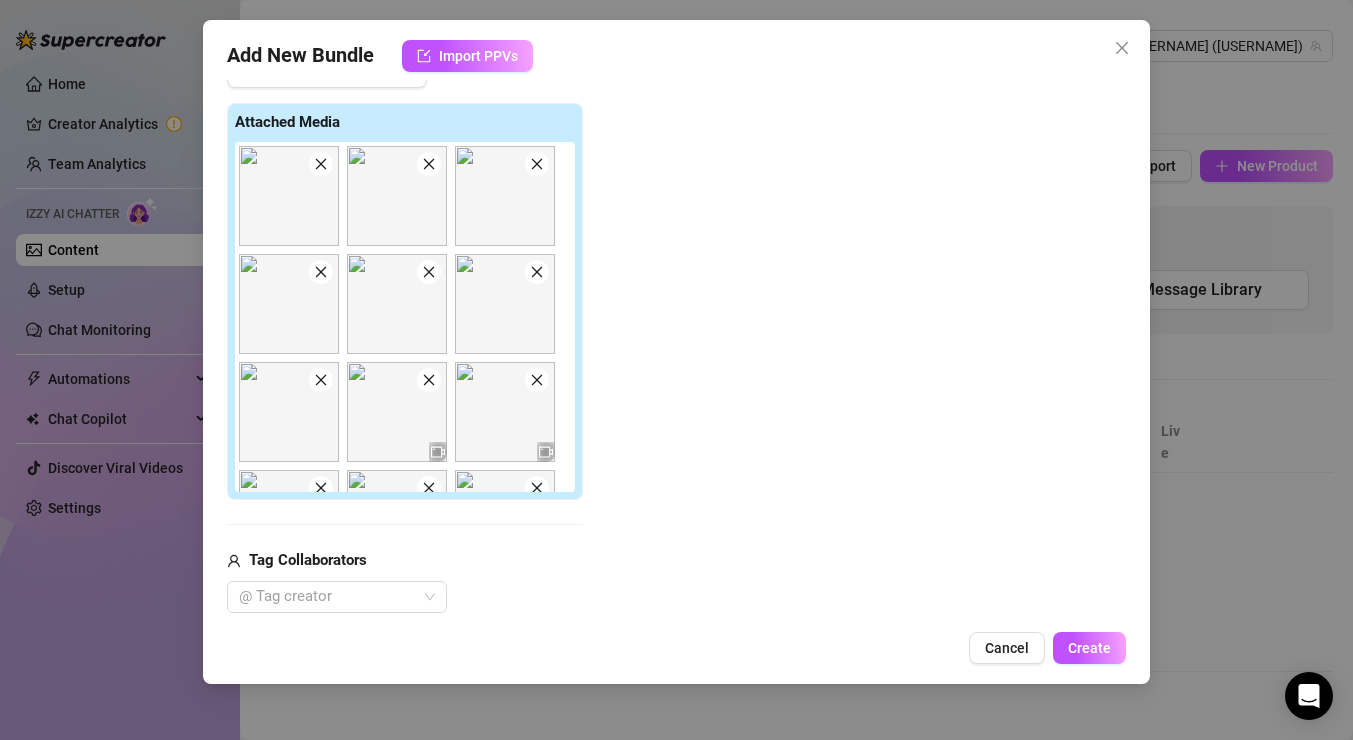 click 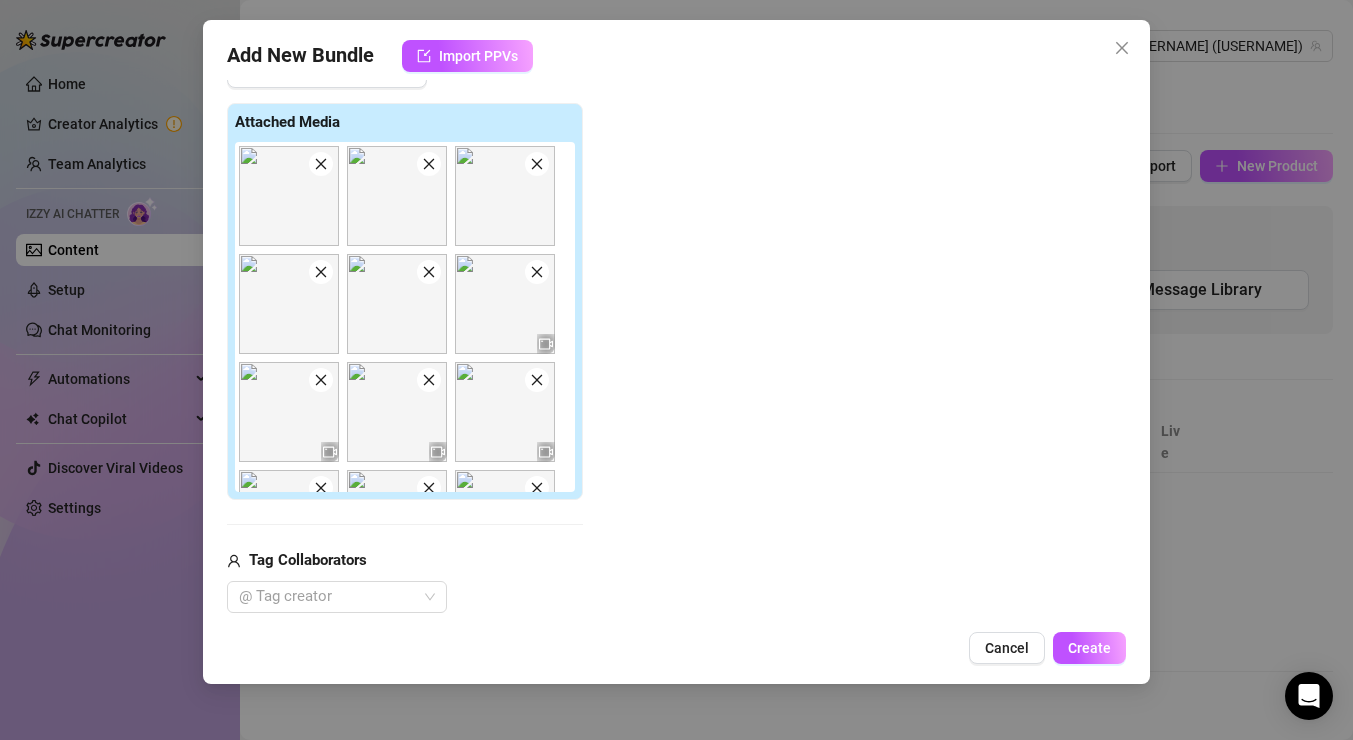 click 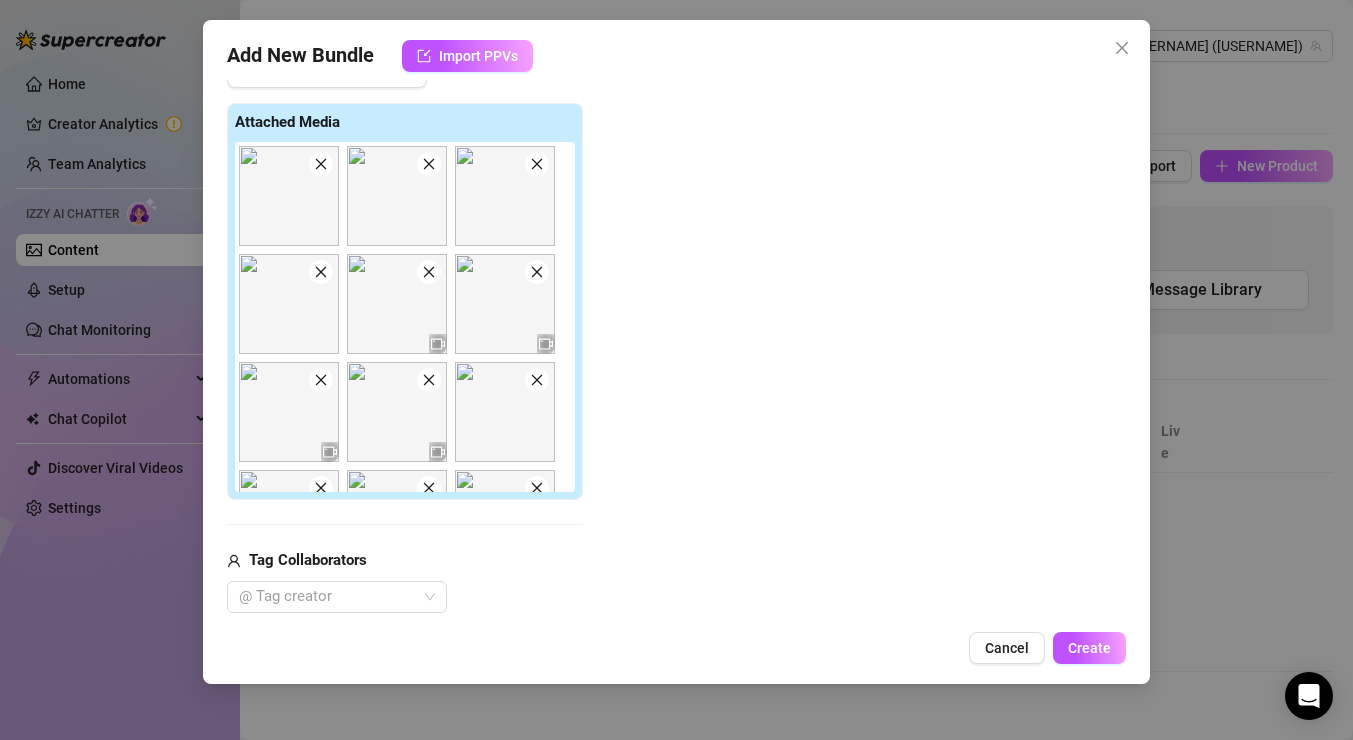 click 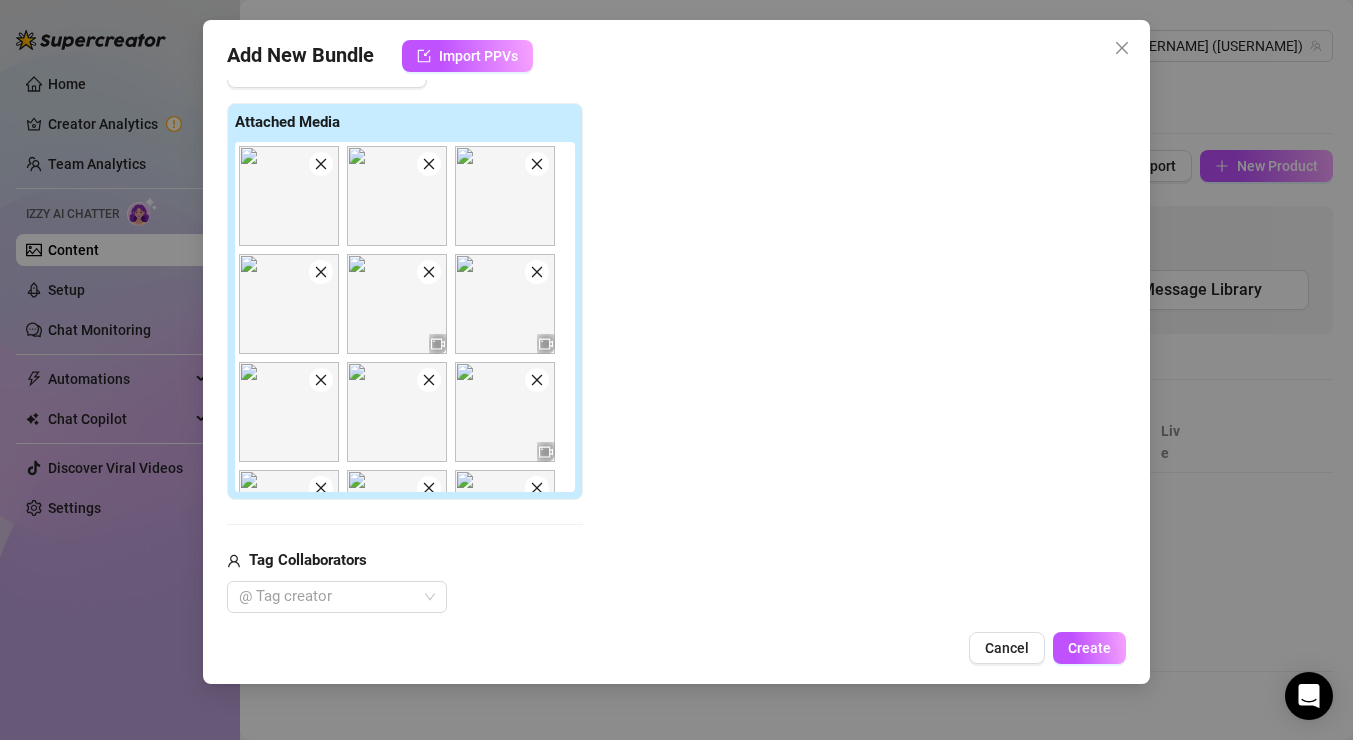 click 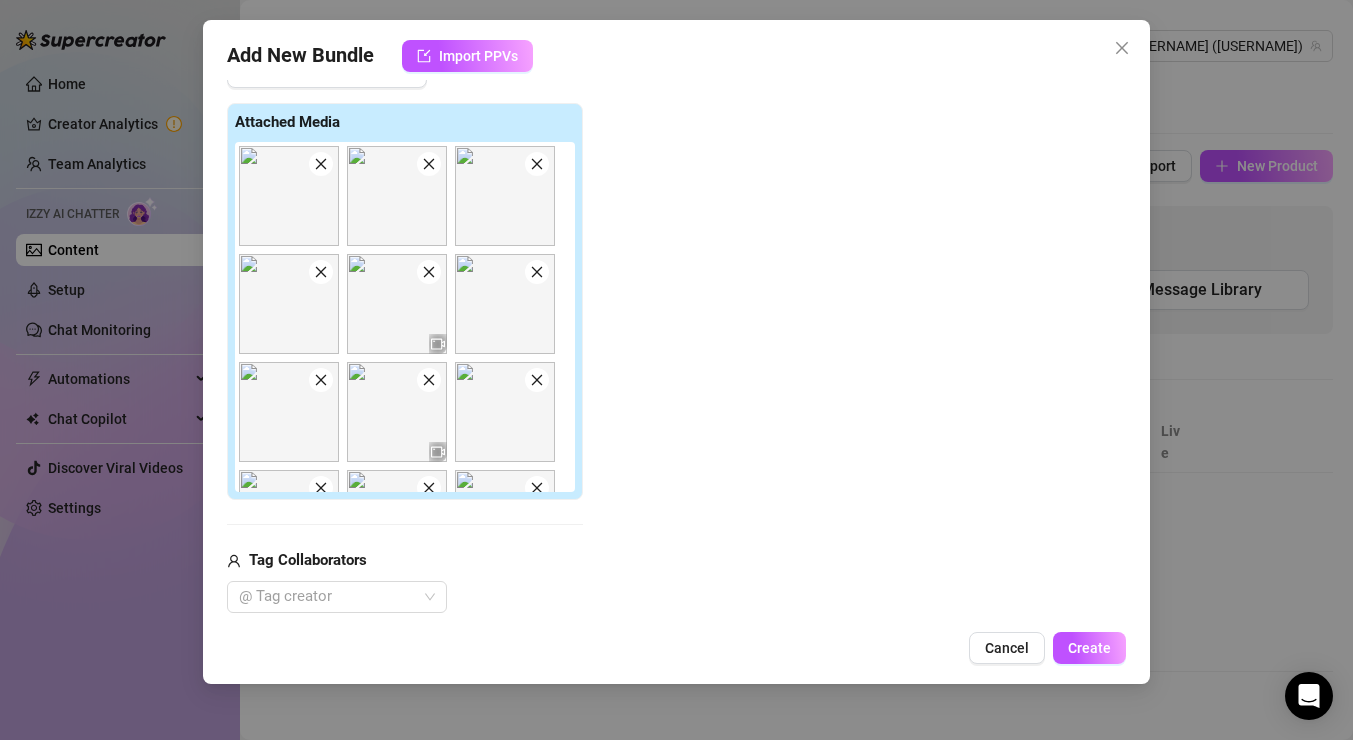 click 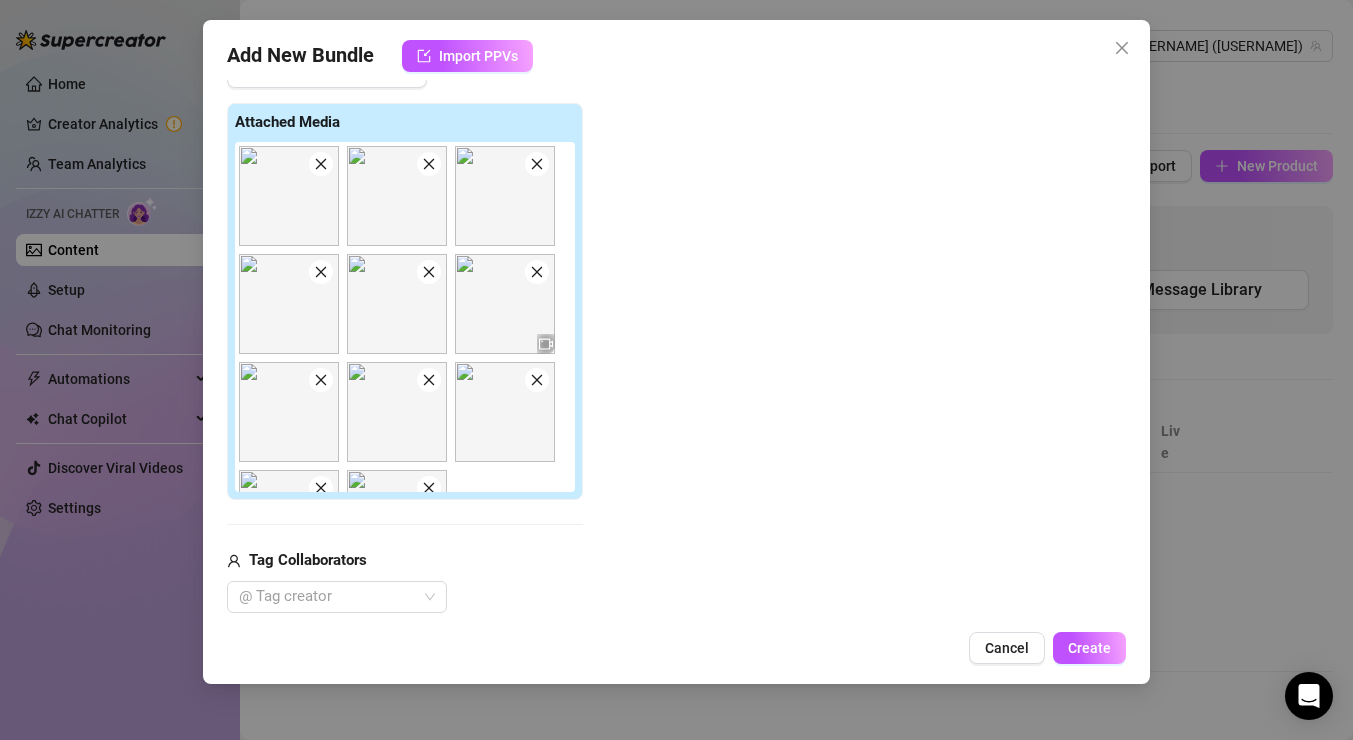 click 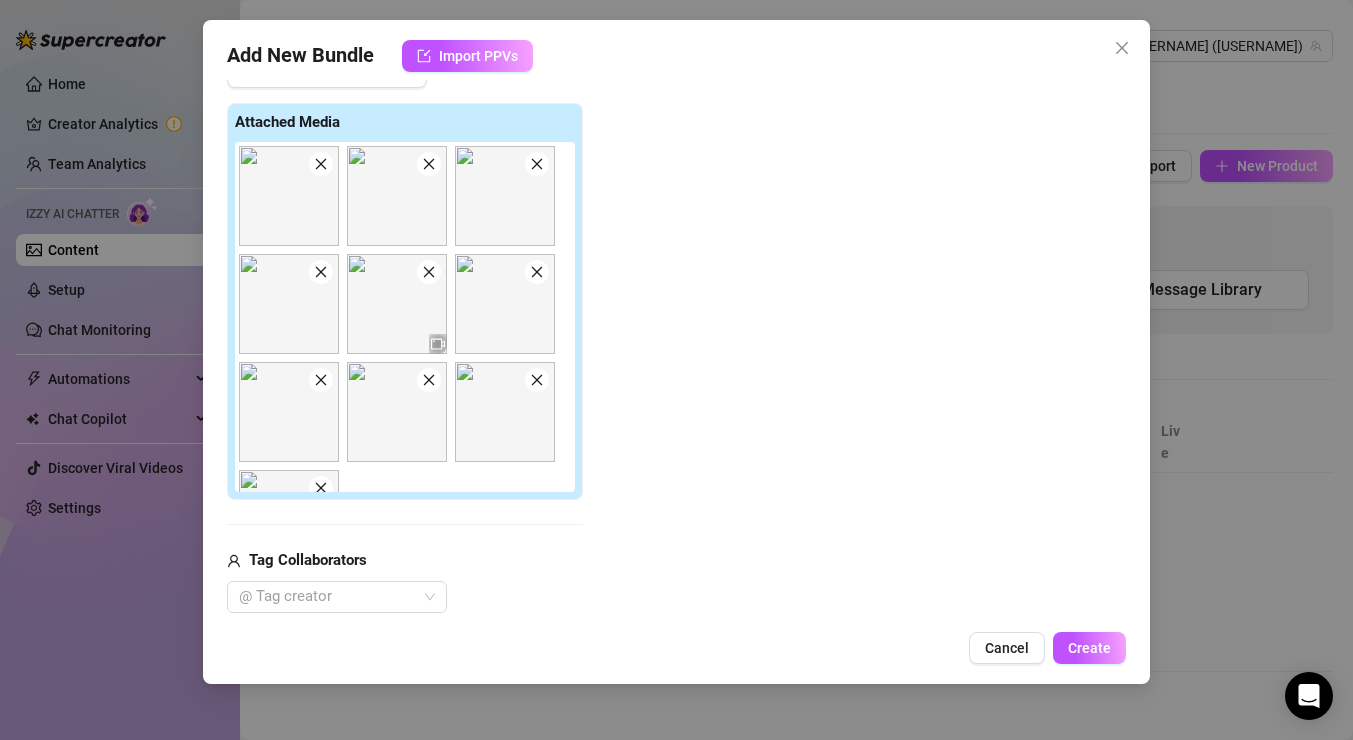 click 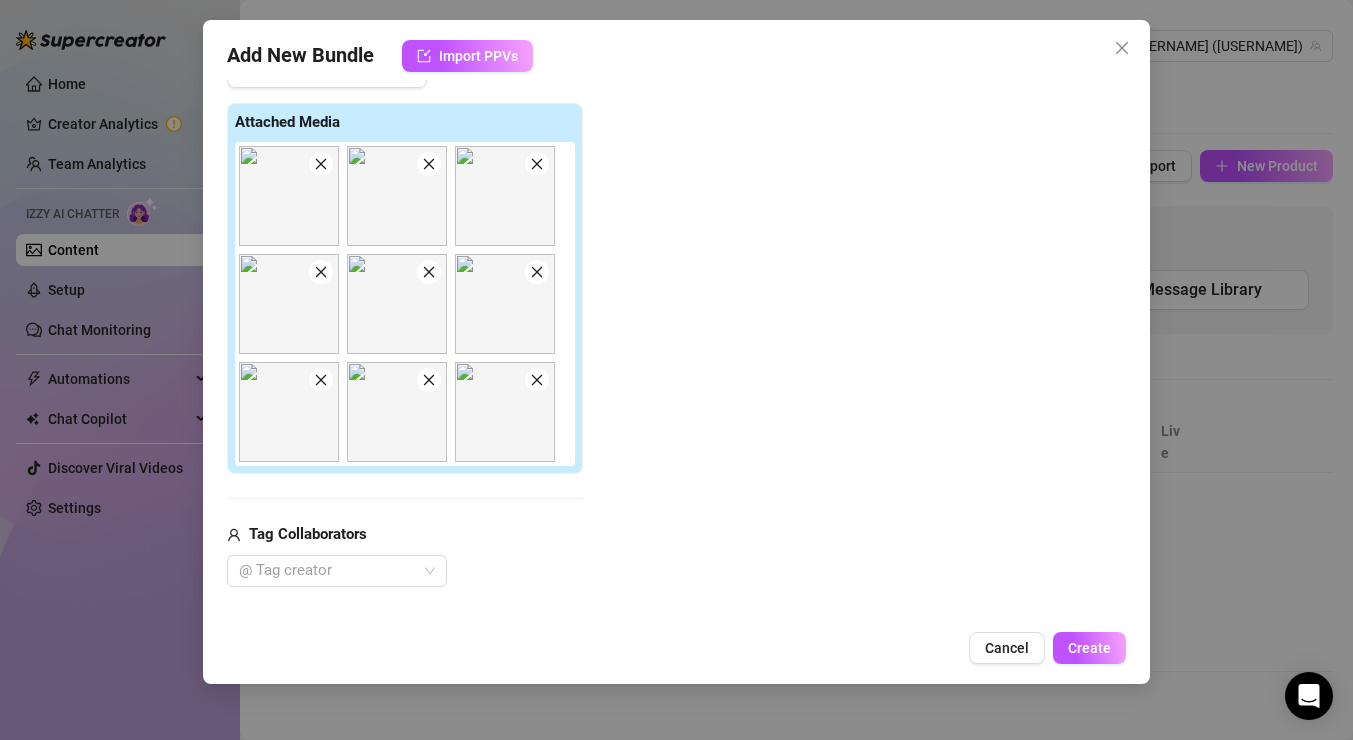 click 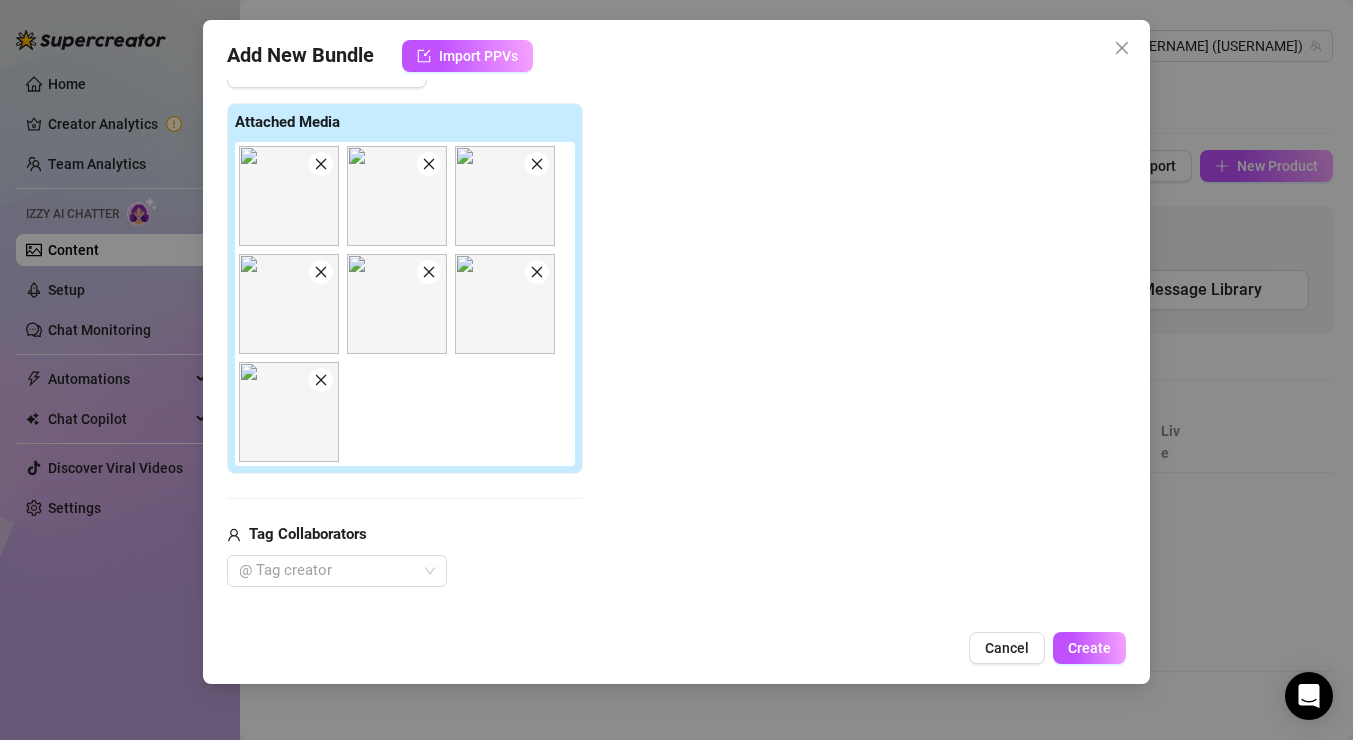 click 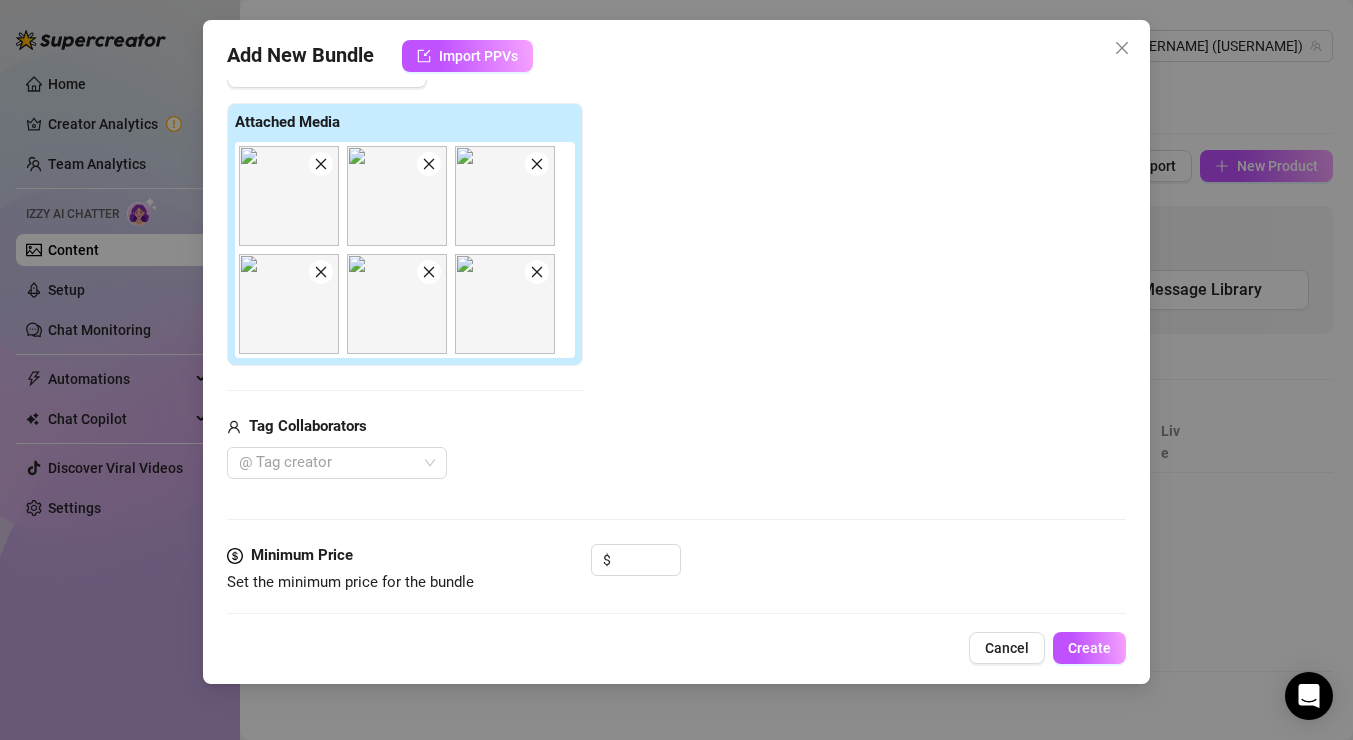 click 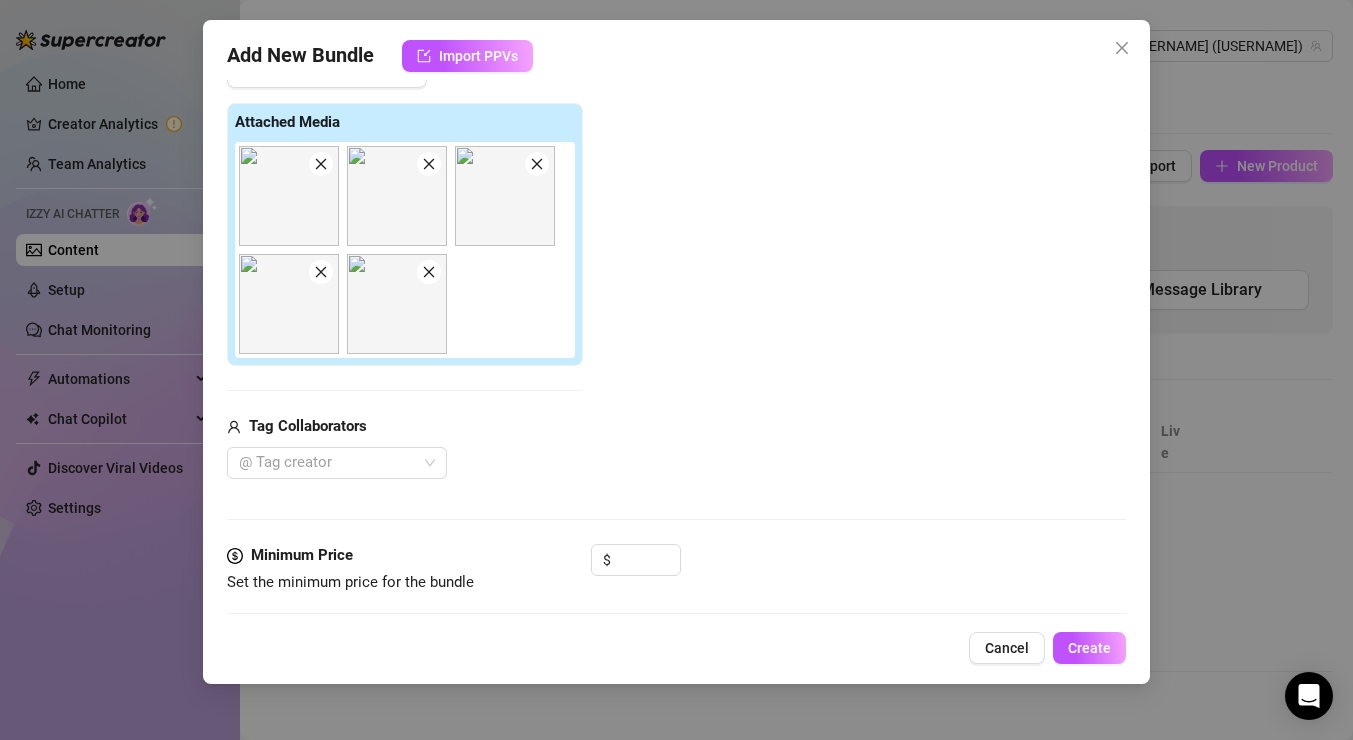 click 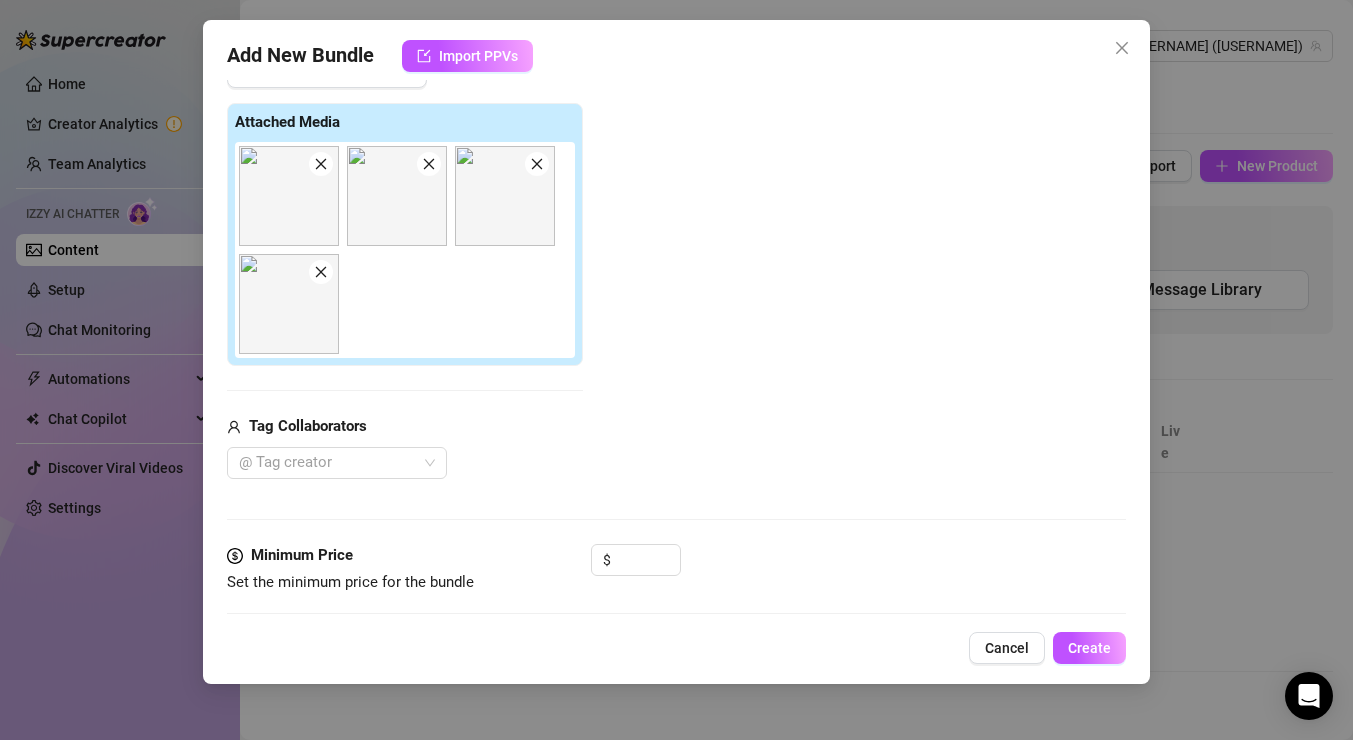 click on "Add Media from Vault Attached Media Tag Collaborators   @ Tag creator" at bounding box center [676, 267] 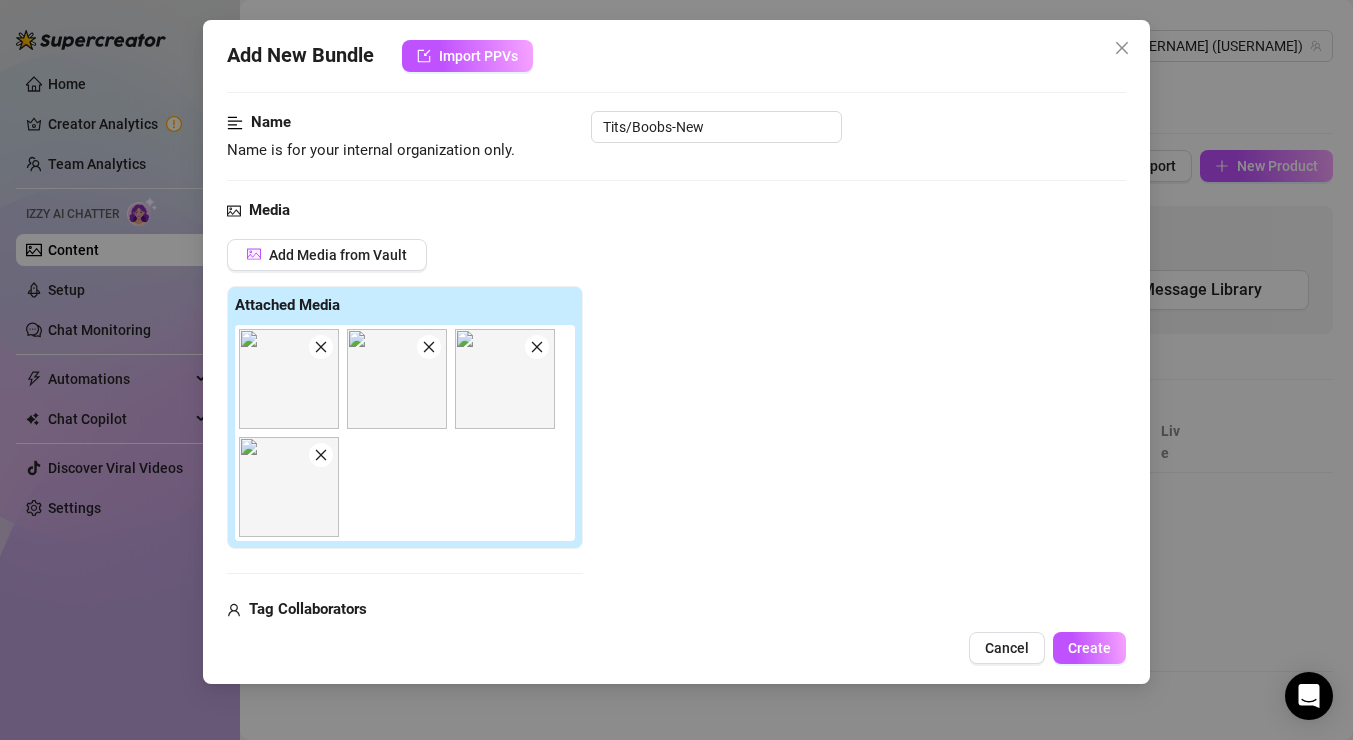 scroll, scrollTop: 88, scrollLeft: 0, axis: vertical 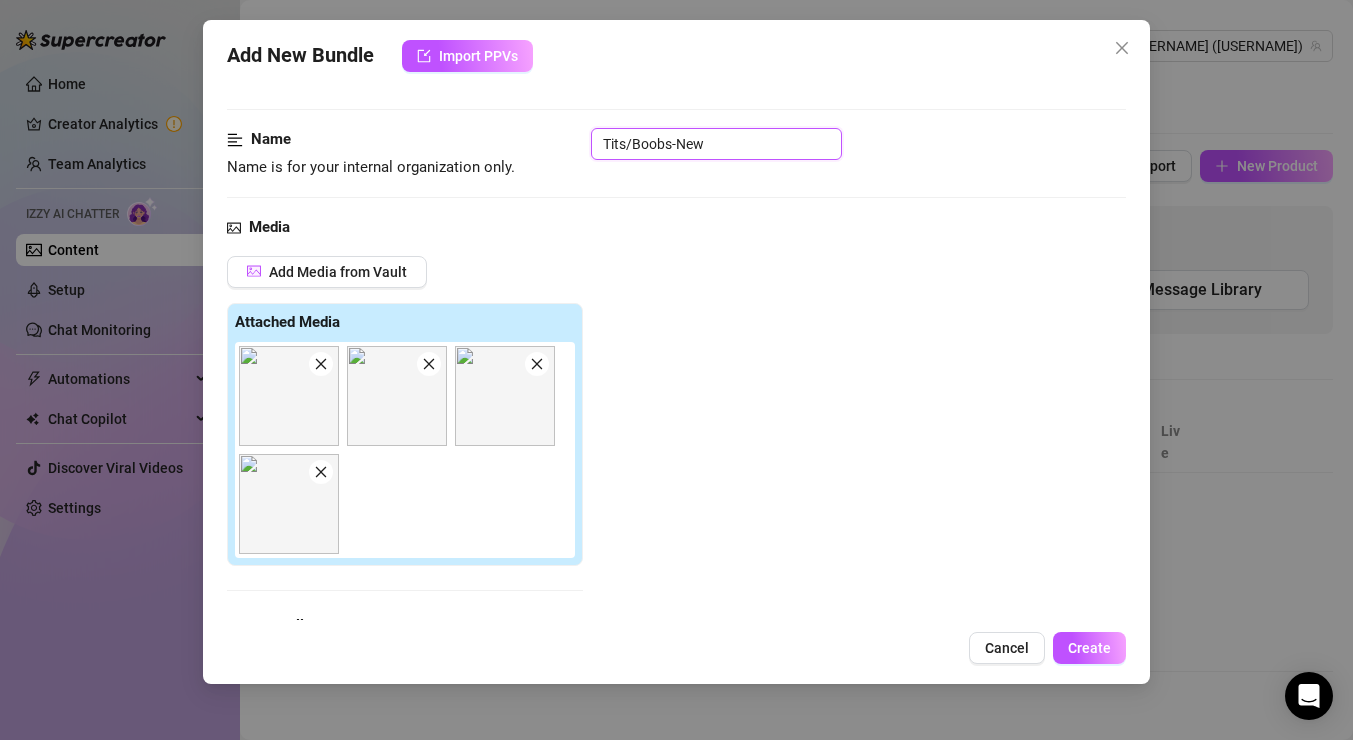 click on "Tits/Boobs-New" at bounding box center (716, 144) 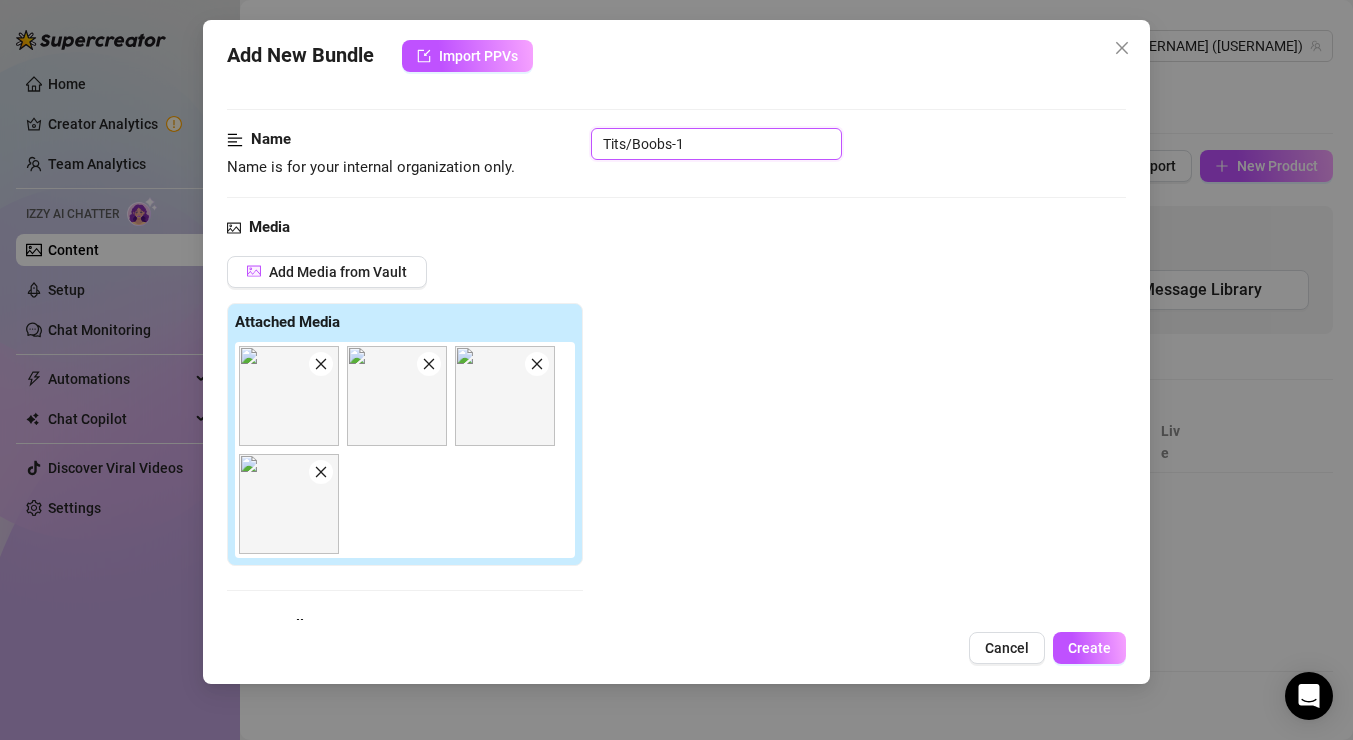 type on "Tits/Boobs-1" 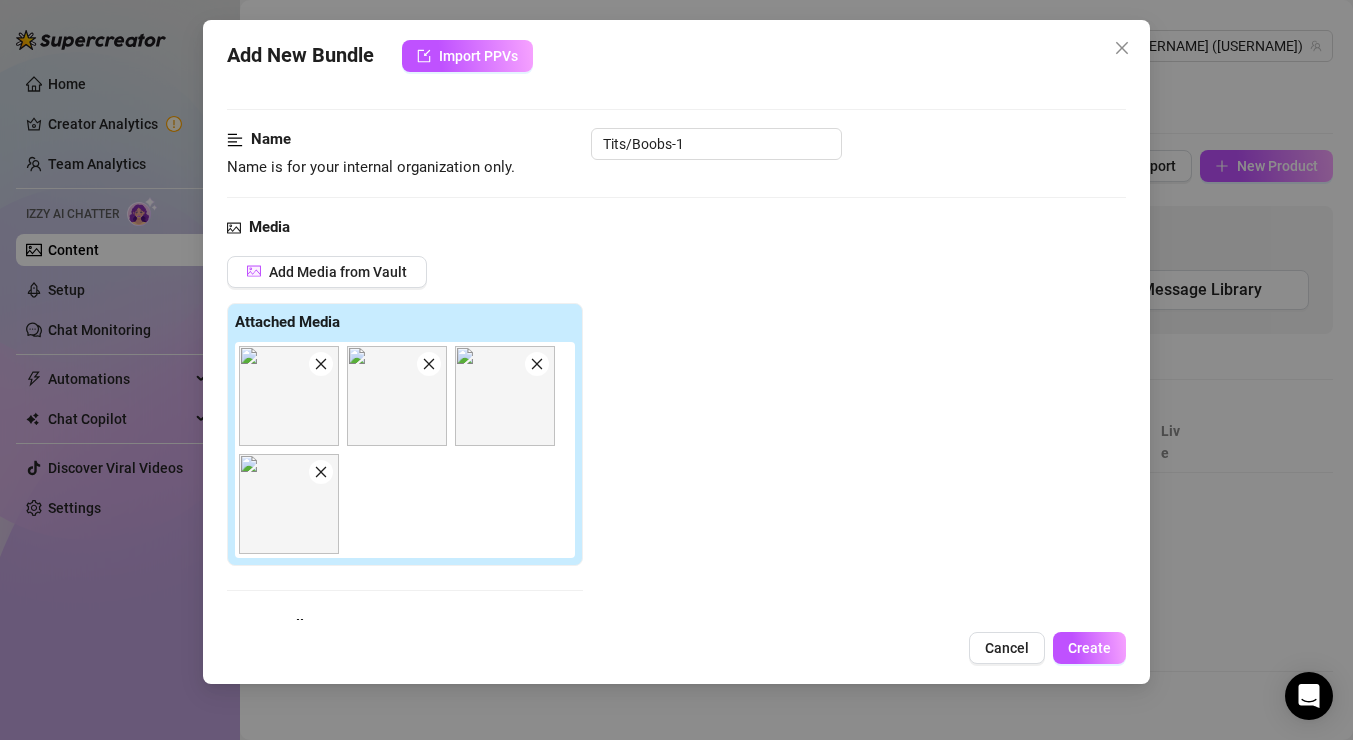 click on "Add Media from Vault Attached Media Tag Collaborators   @ Tag creator" at bounding box center [676, 467] 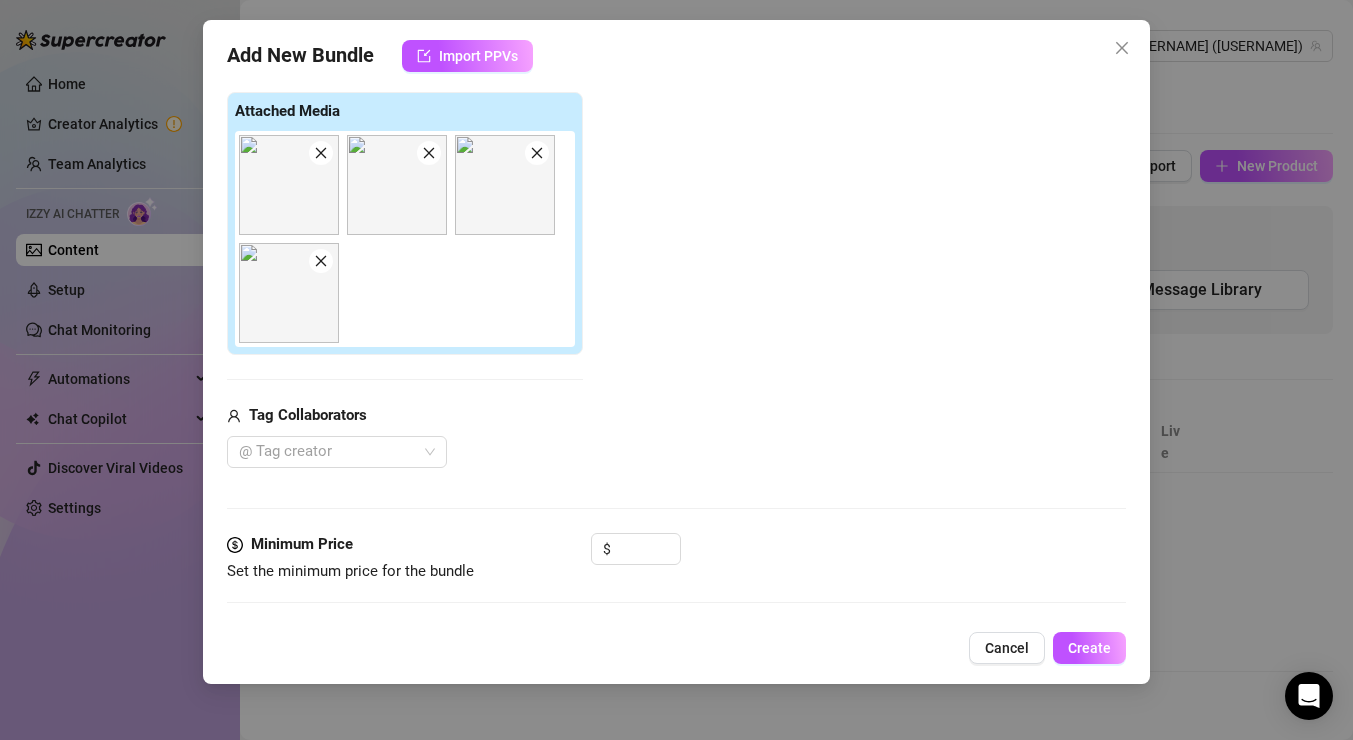 scroll, scrollTop: 501, scrollLeft: 0, axis: vertical 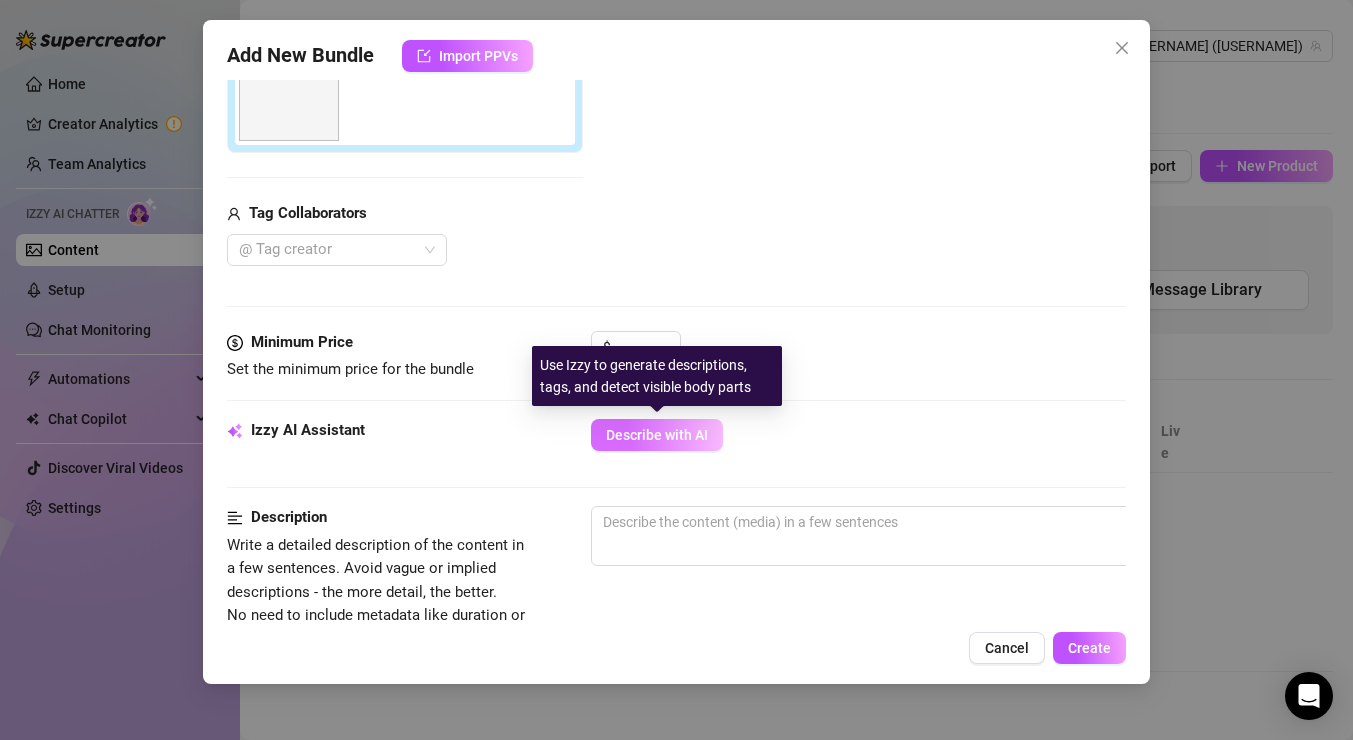 click on "Describe with AI" at bounding box center (657, 435) 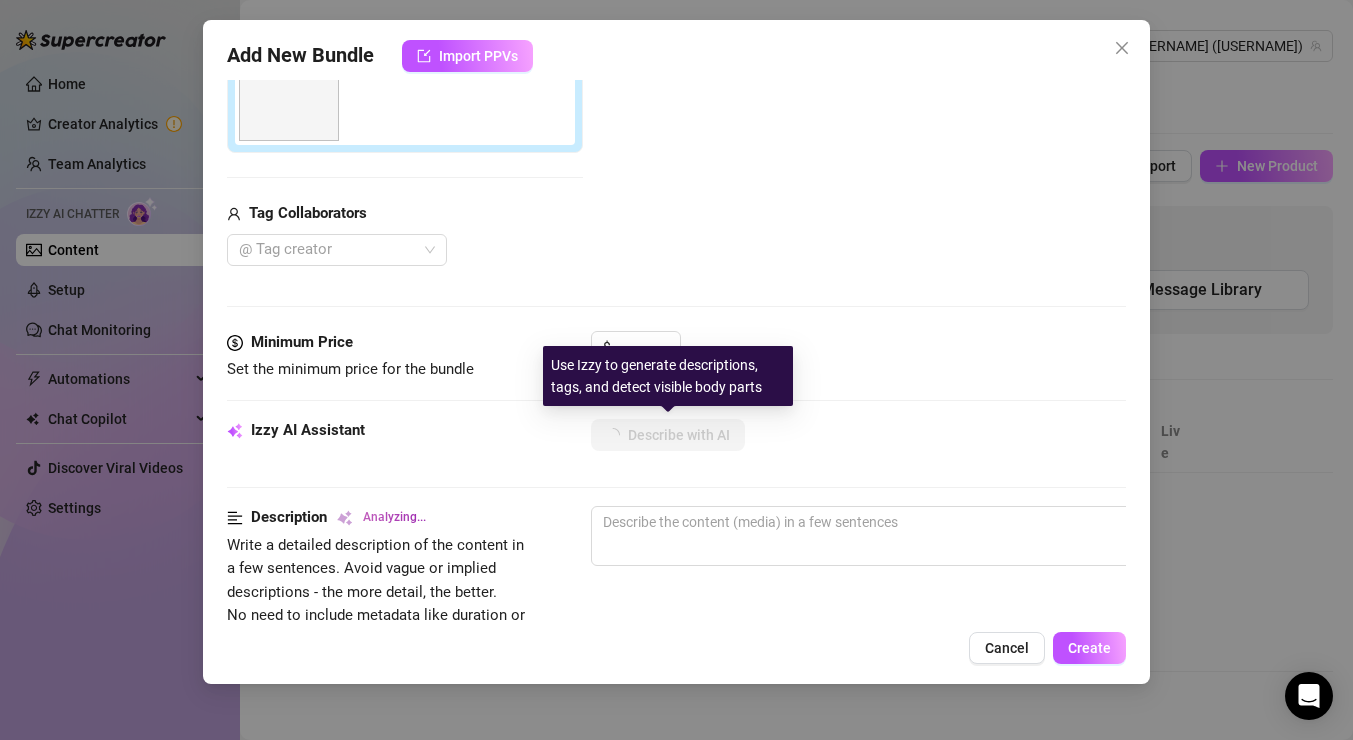 type on "Queen" 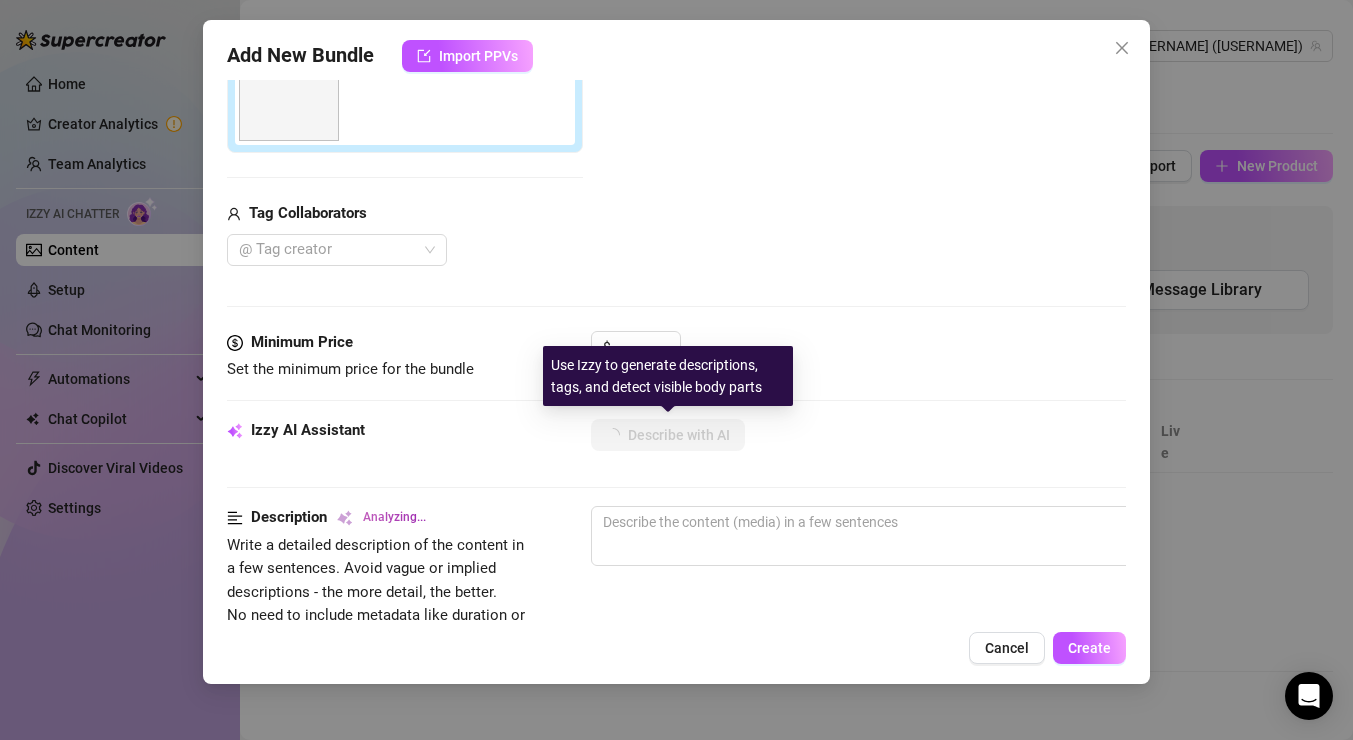 type on "Queen" 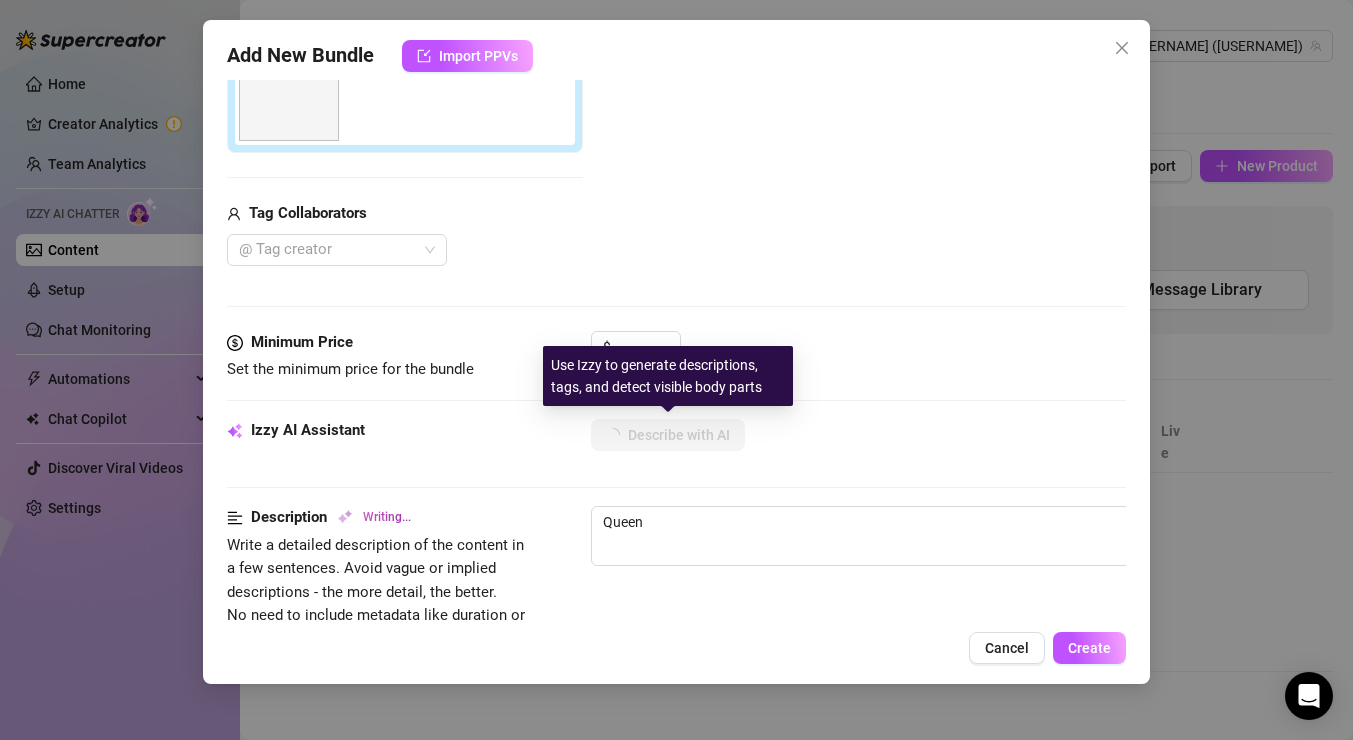 type on "Queen is" 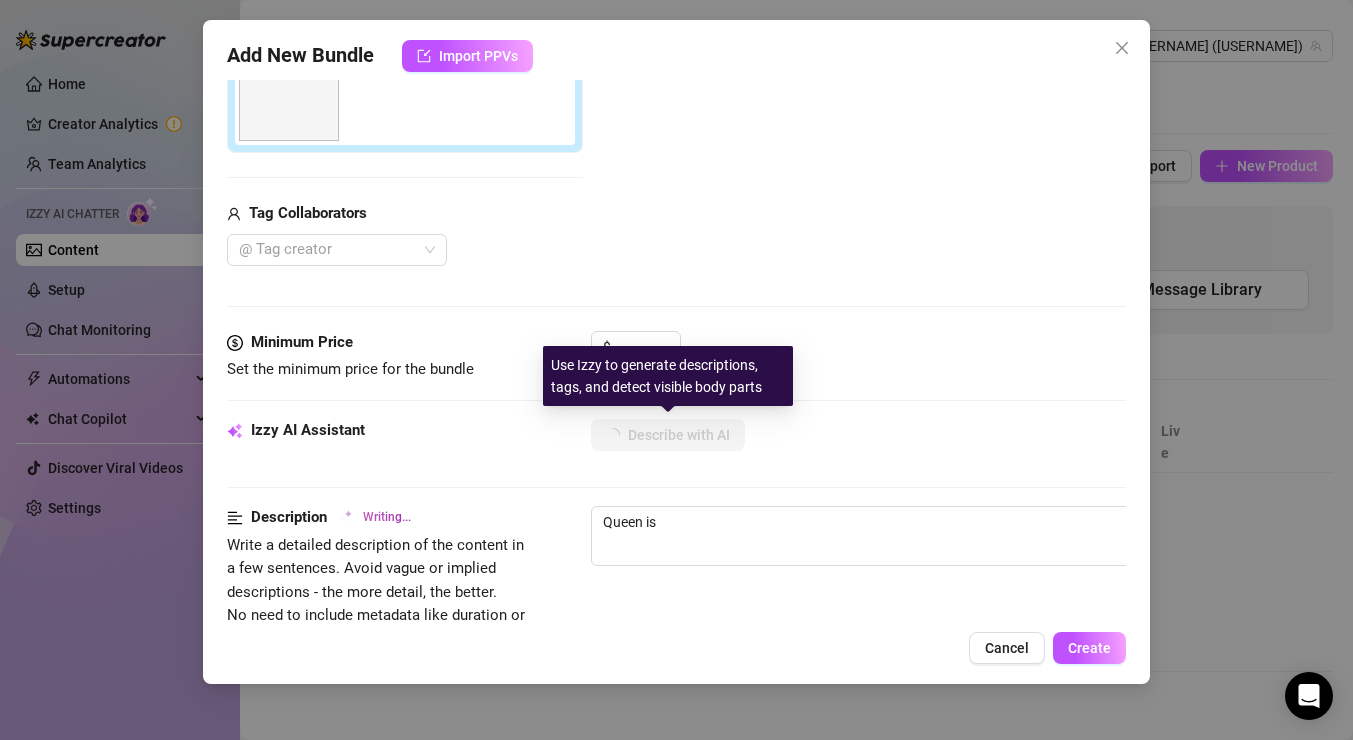 type on "Queen is glistening" 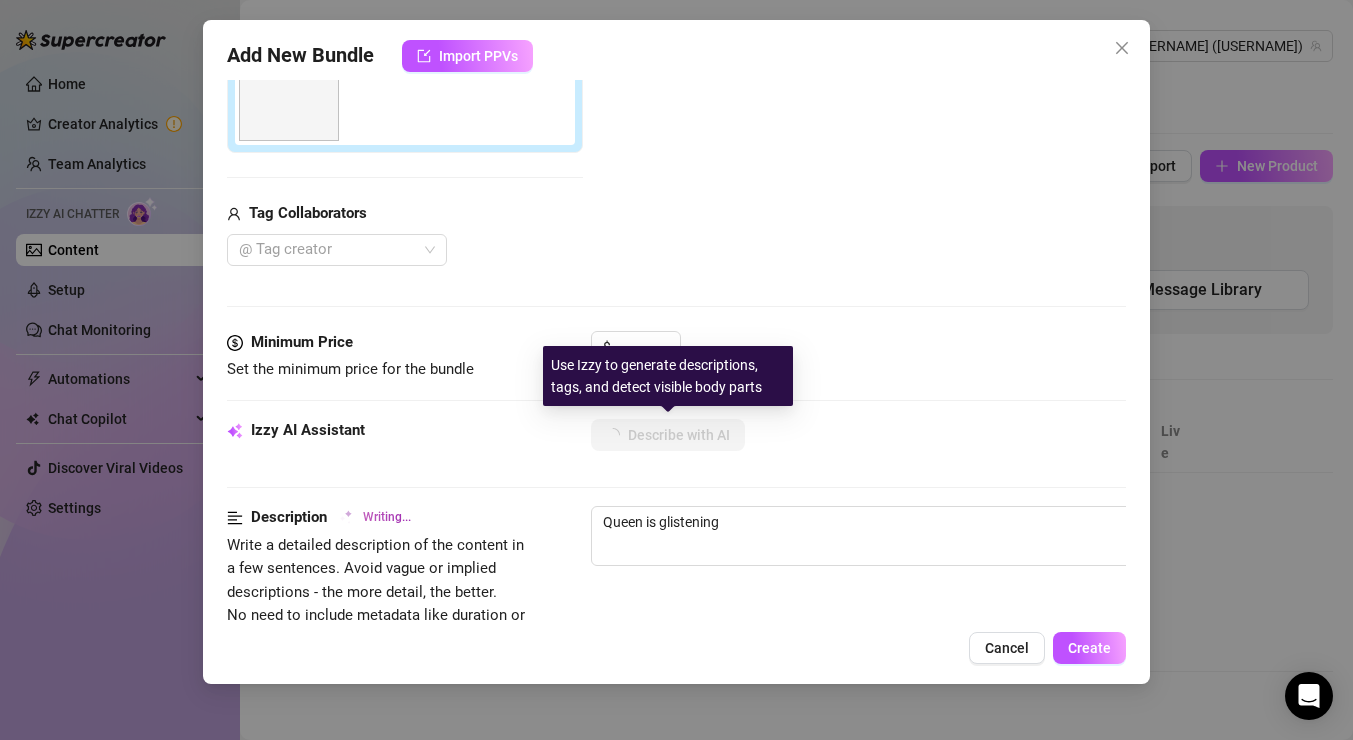type on "Queen is glistening with" 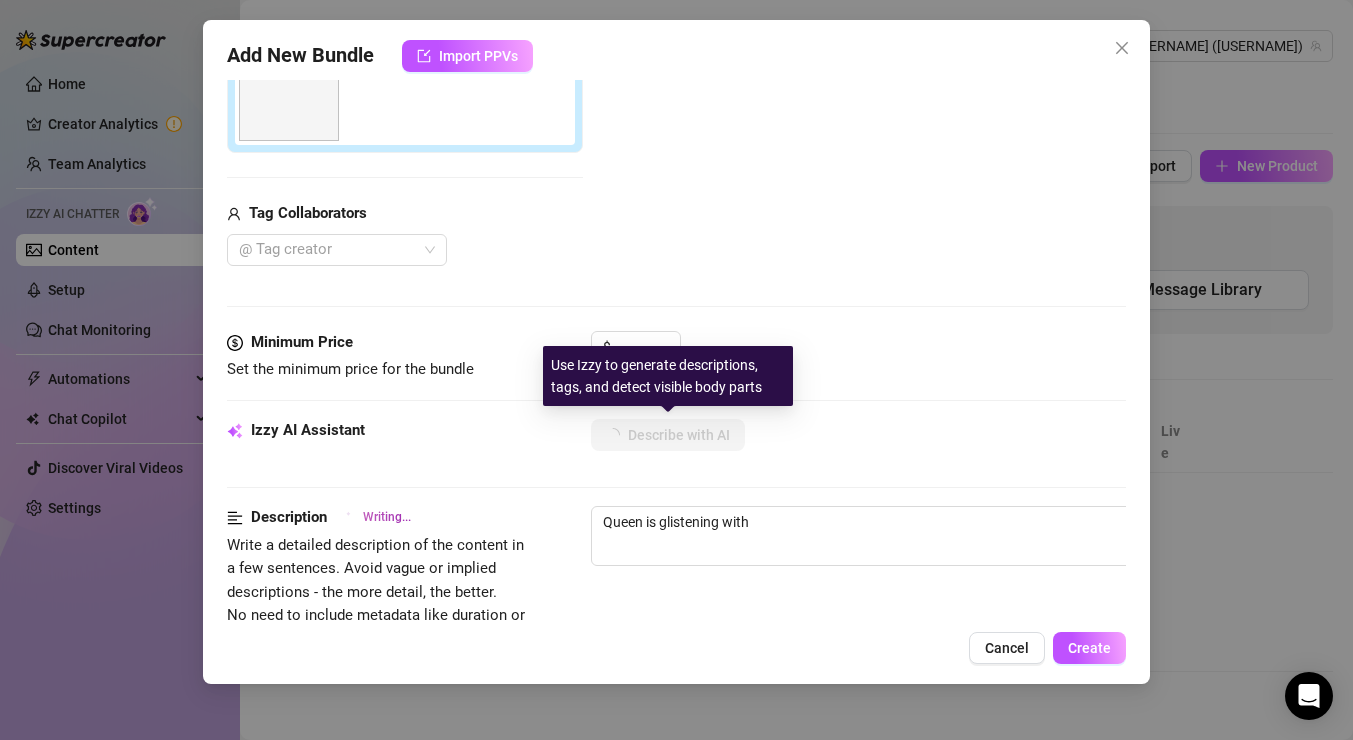 type on "Queen is glistening with water" 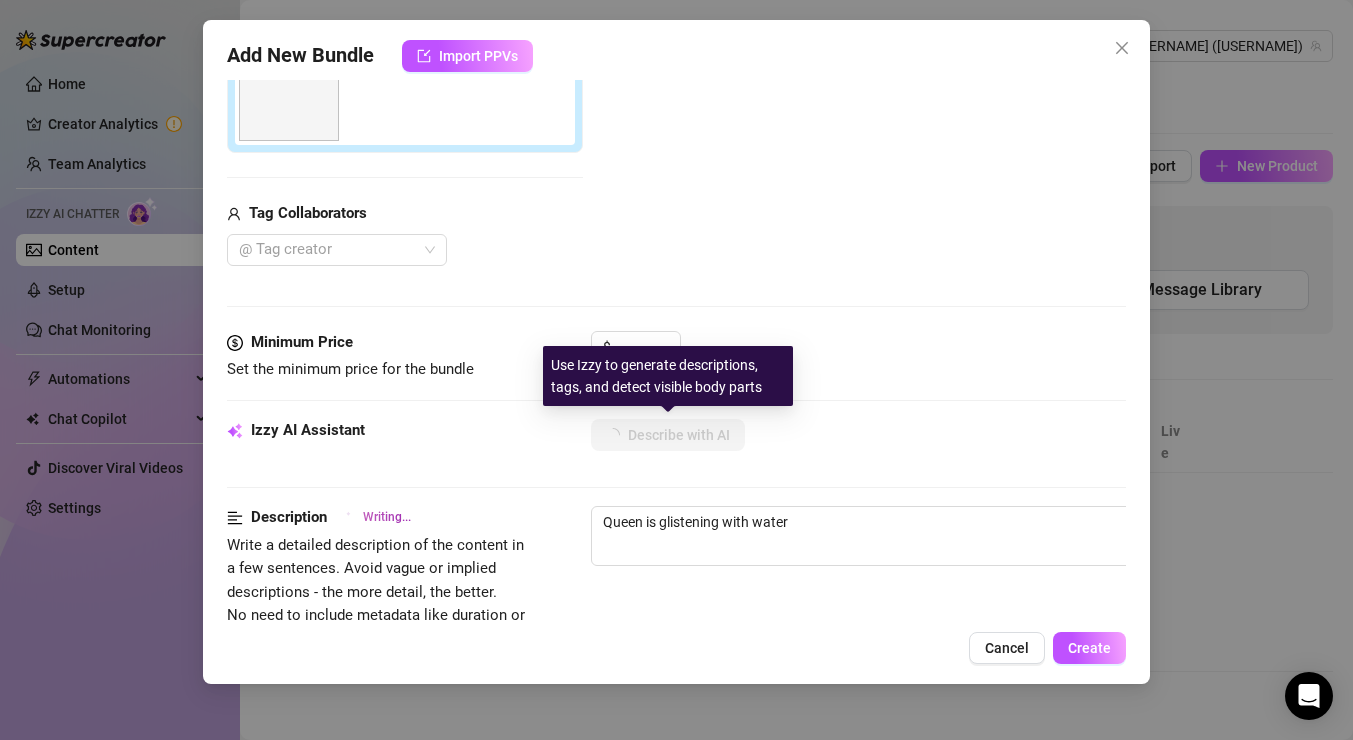 type on "Queen is glistening with water droplets" 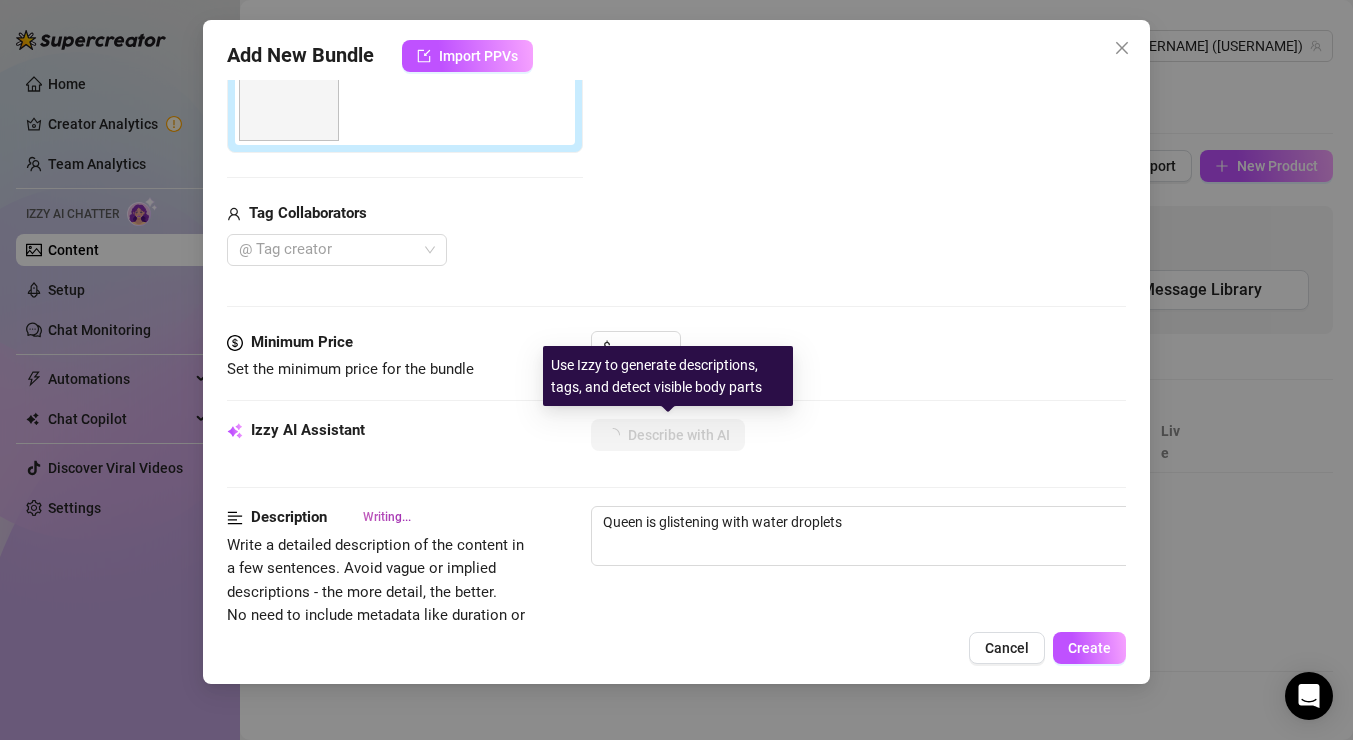 type on "Queen is glistening with water droplets on" 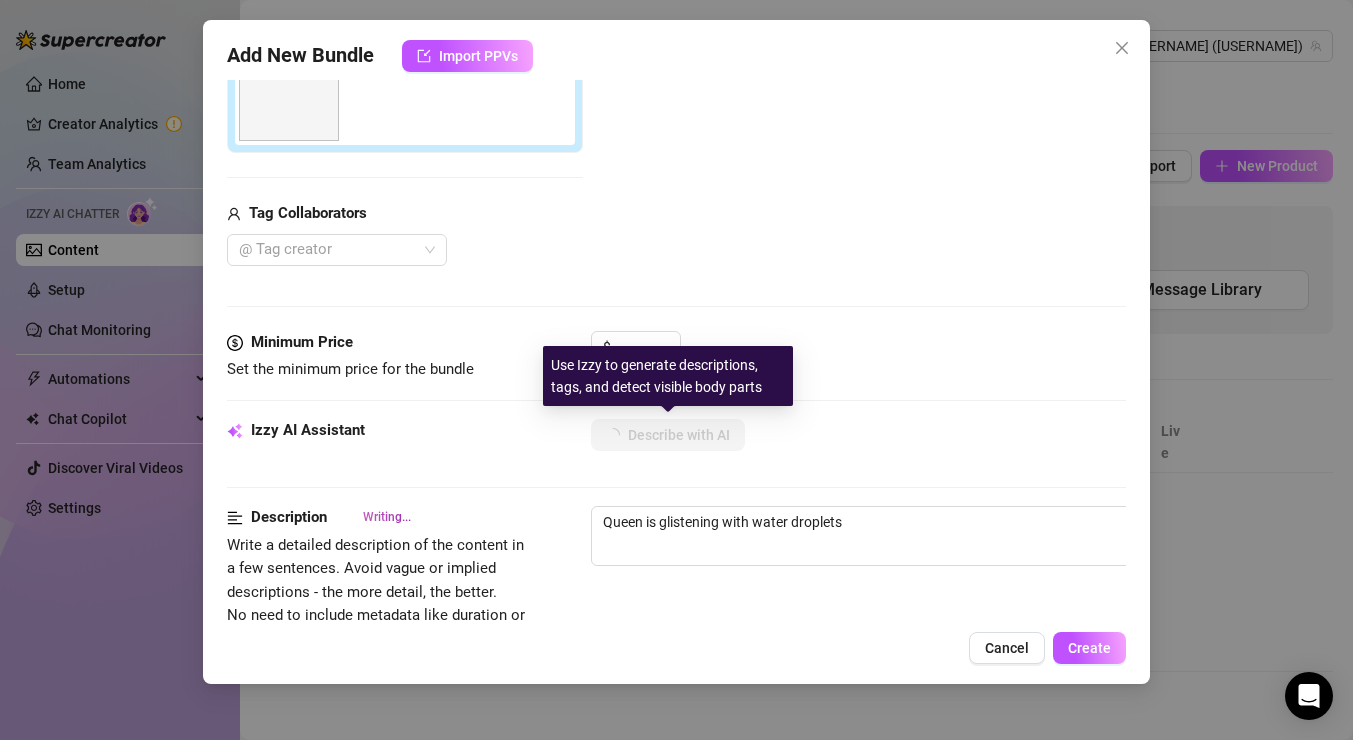 type on "Queen is glistening with water droplets on" 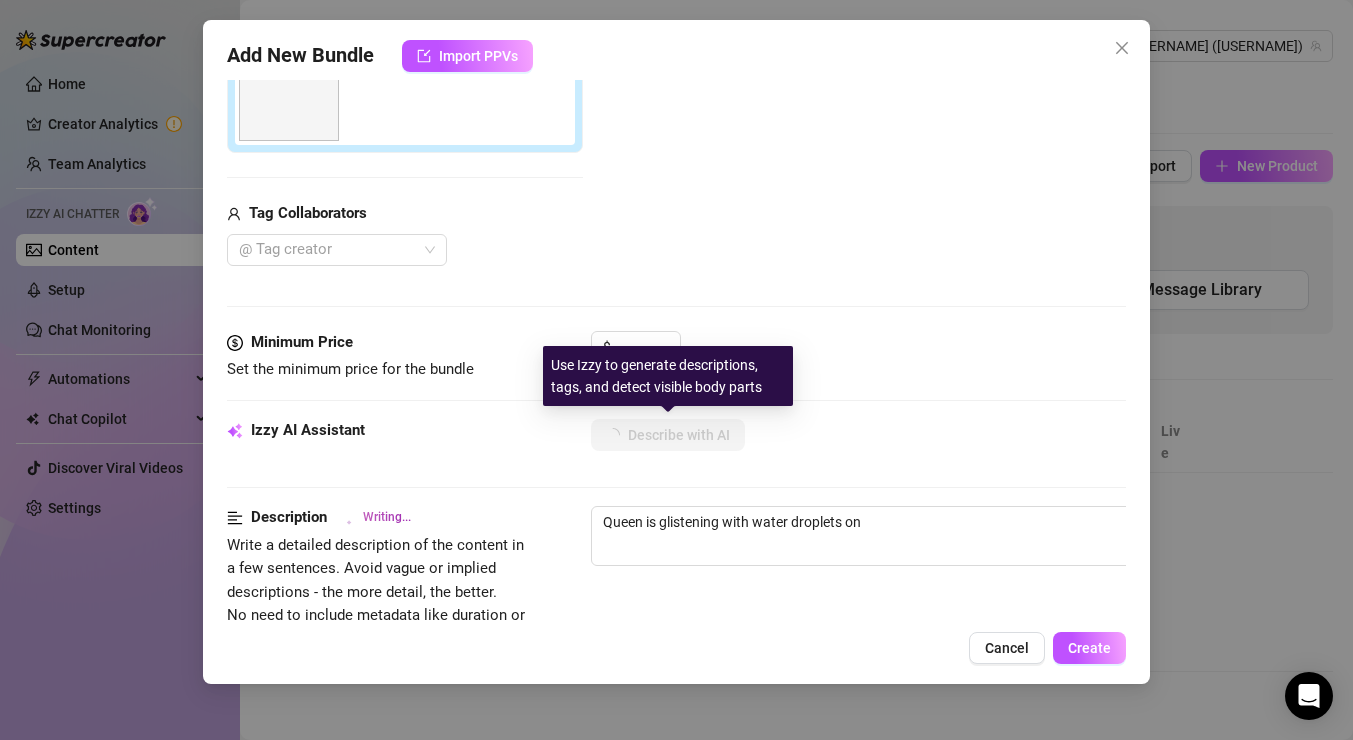 type on "Queen is glistening with water droplets on her" 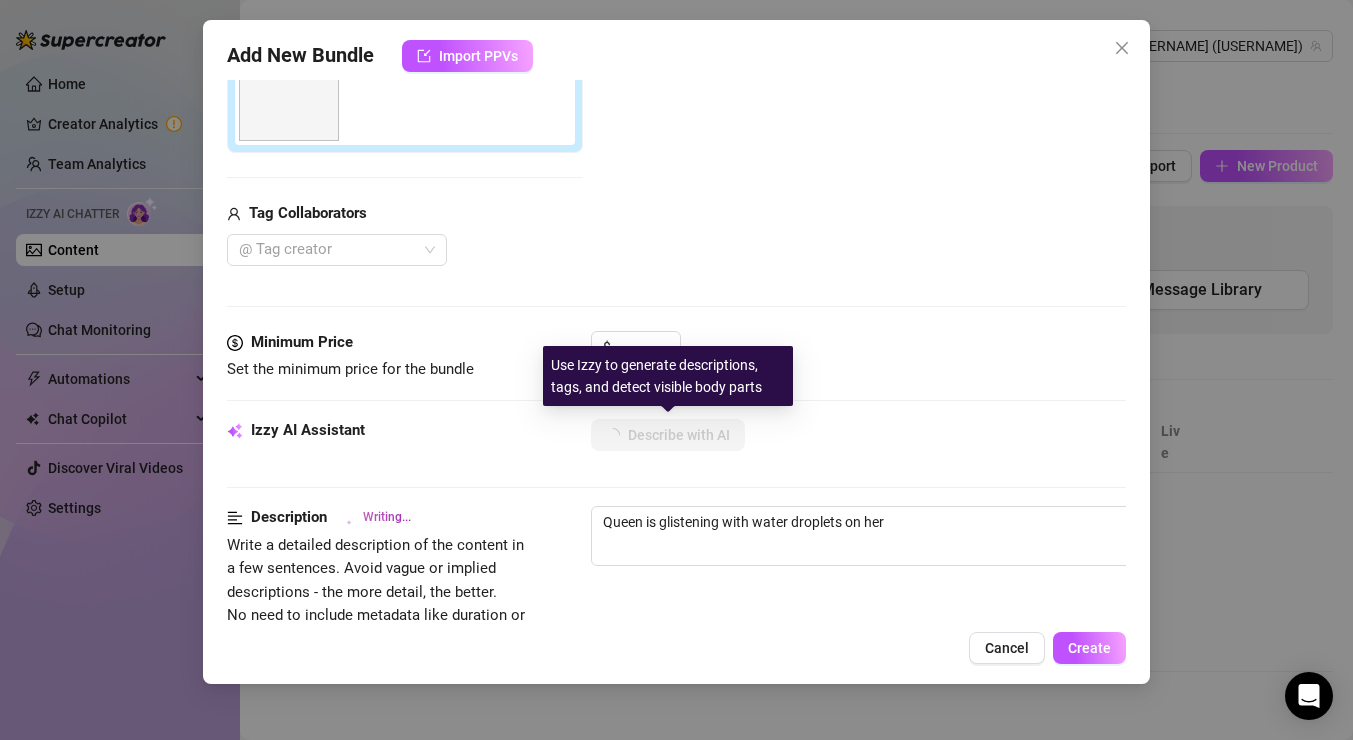 type on "Queen is glistening with water droplets on her skin," 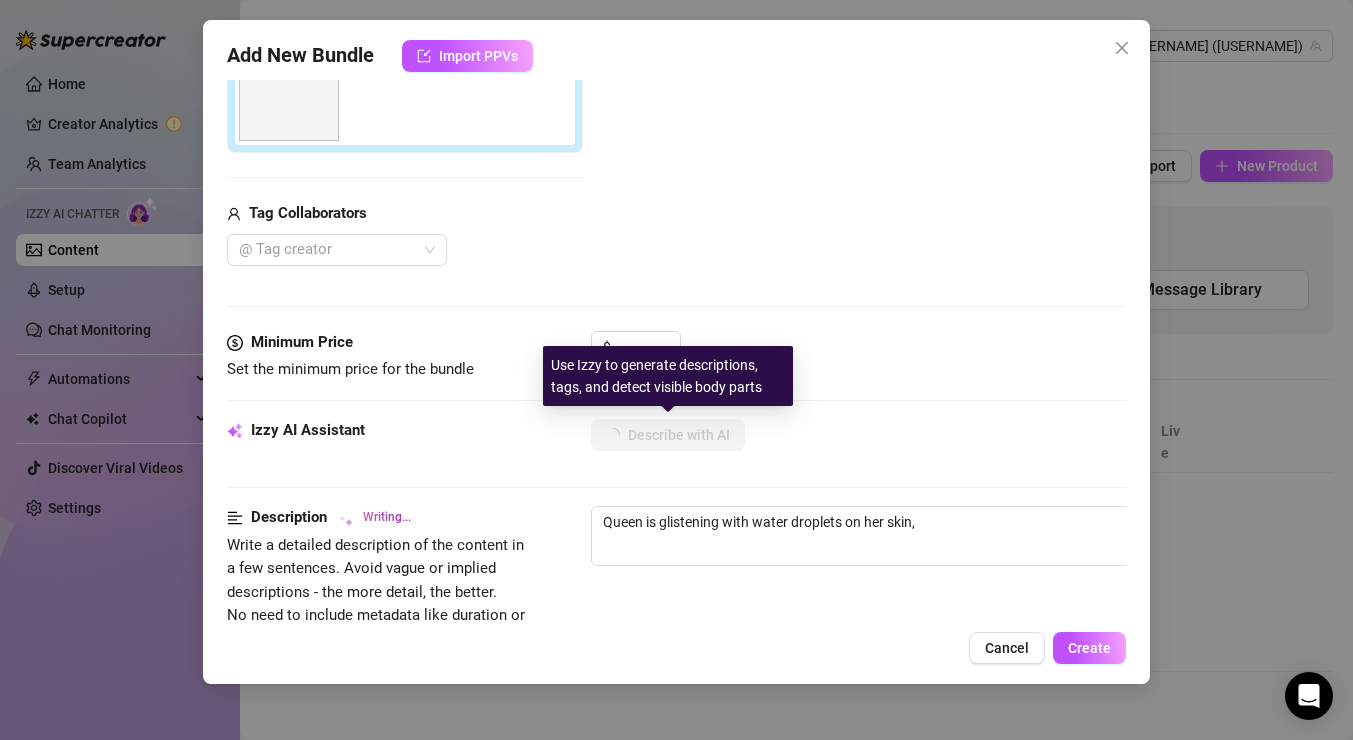 type on "Queen is glistening with water droplets on her skin, showcasing" 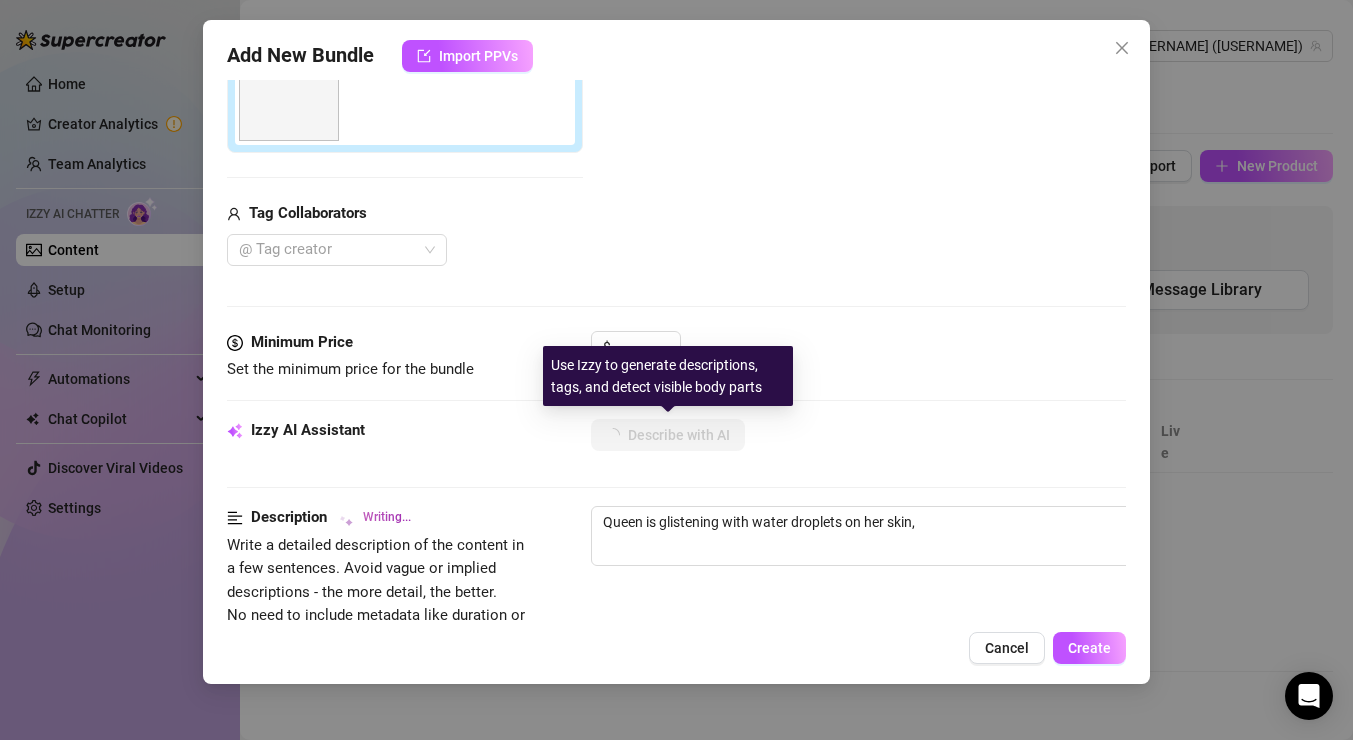 type on "Queen is glistening with water droplets on her skin, showcasing" 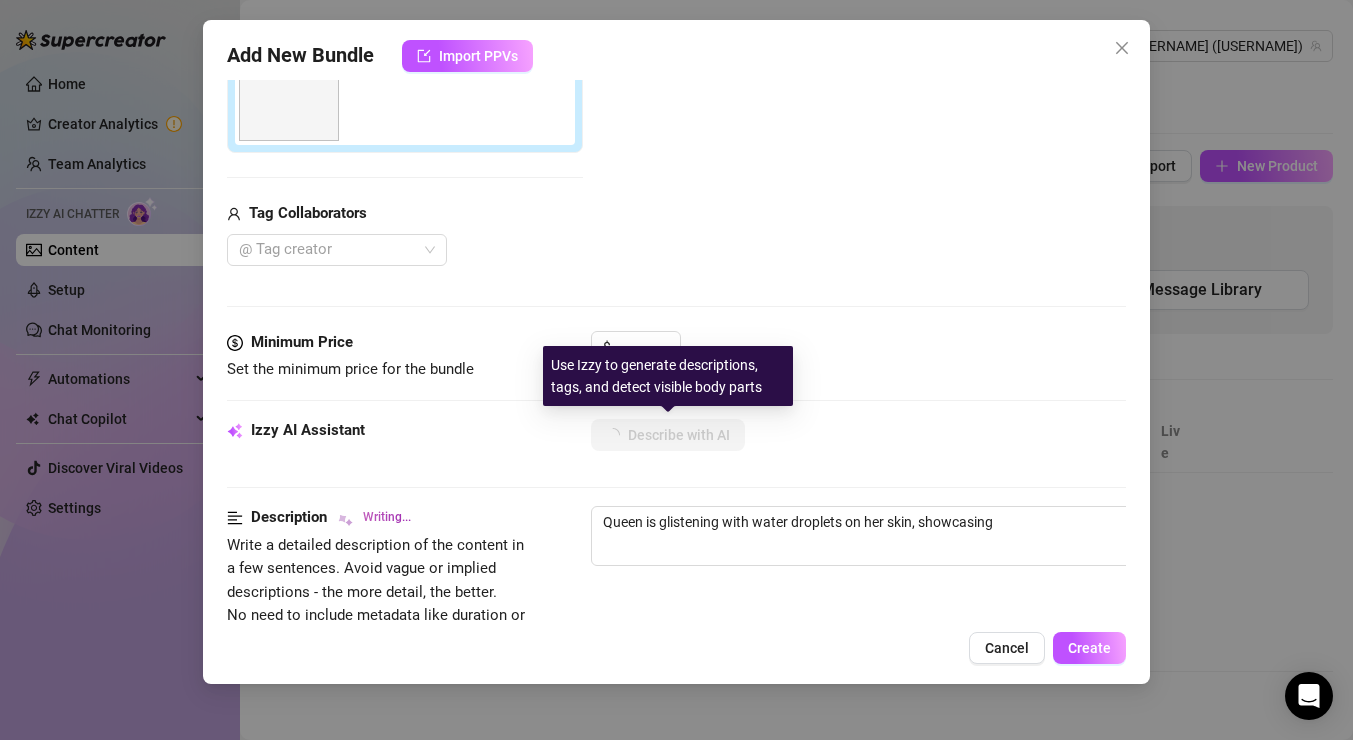 type on "Queen is glistening with water droplets on her skin, showcasing her" 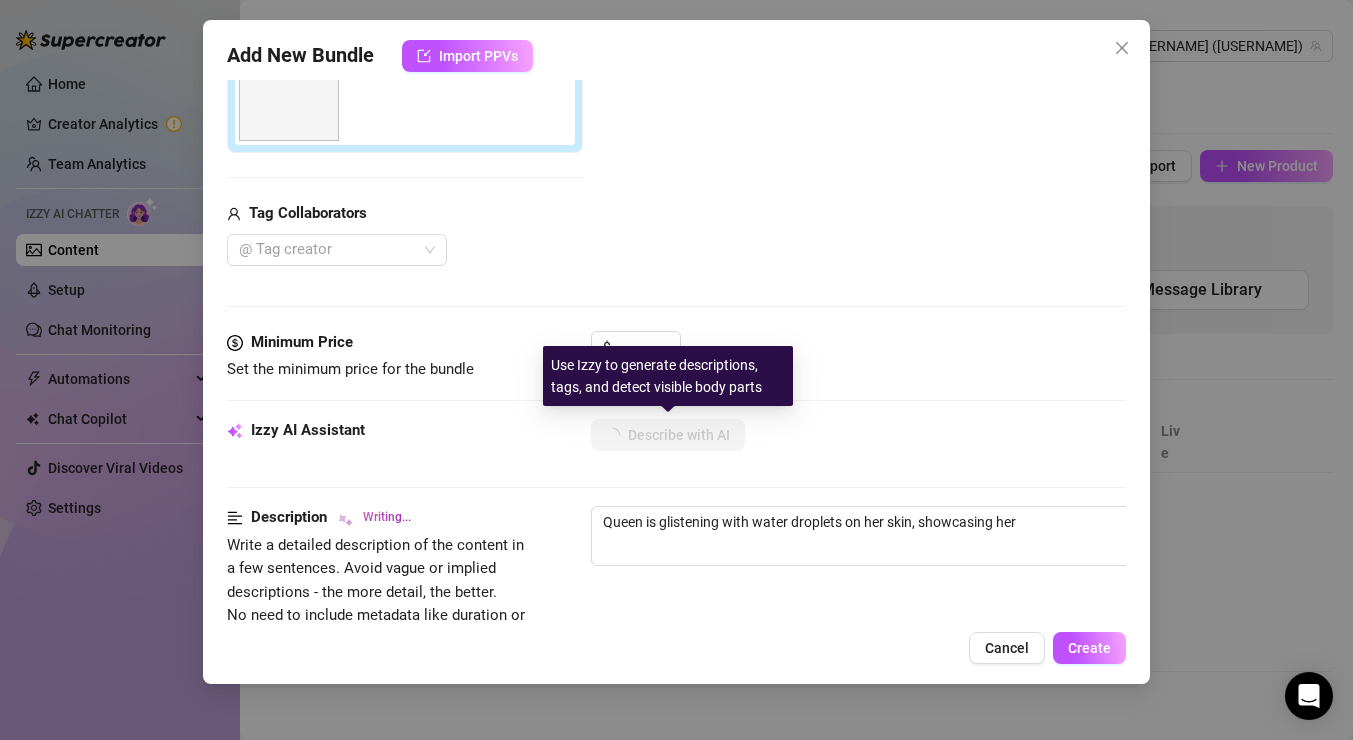 type on "Queen is glistening with water droplets on her skin, showcasing her busty" 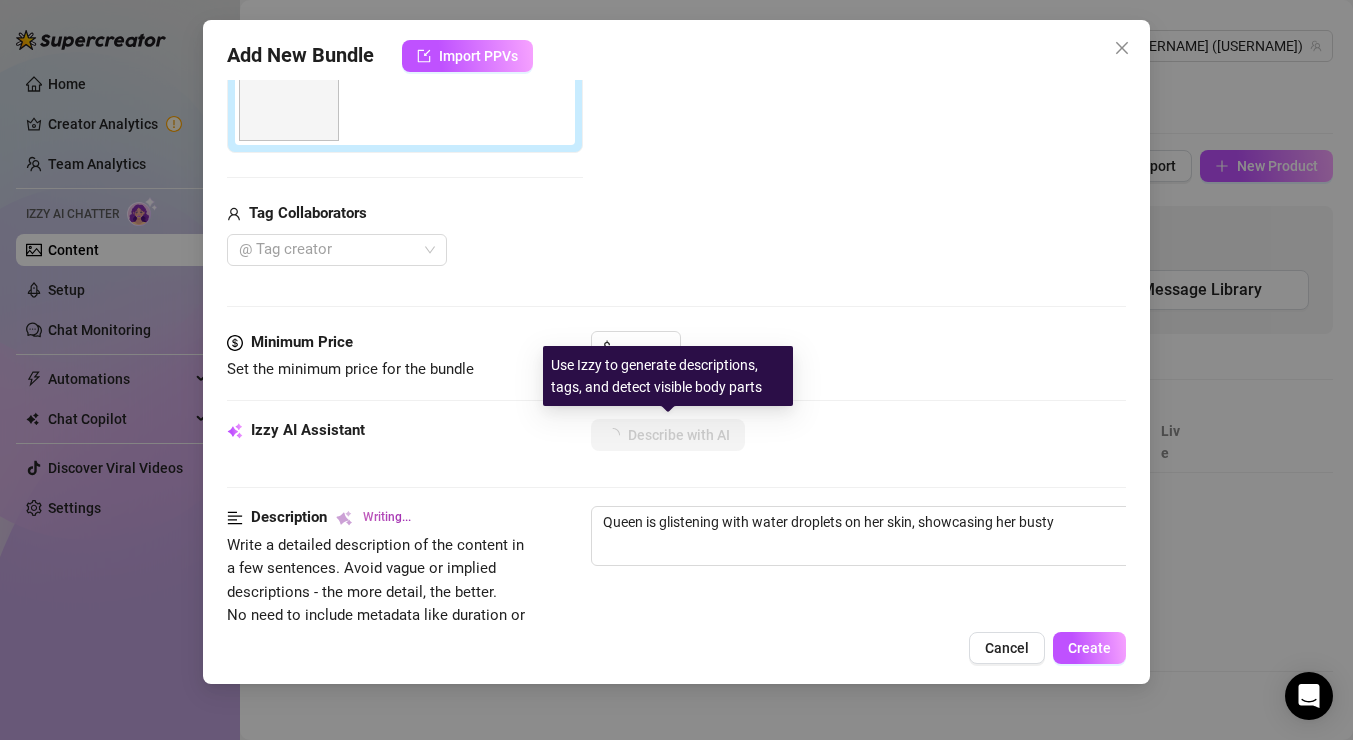 type on "Queen is glistening with water droplets on her skin, showcasing her busty tits" 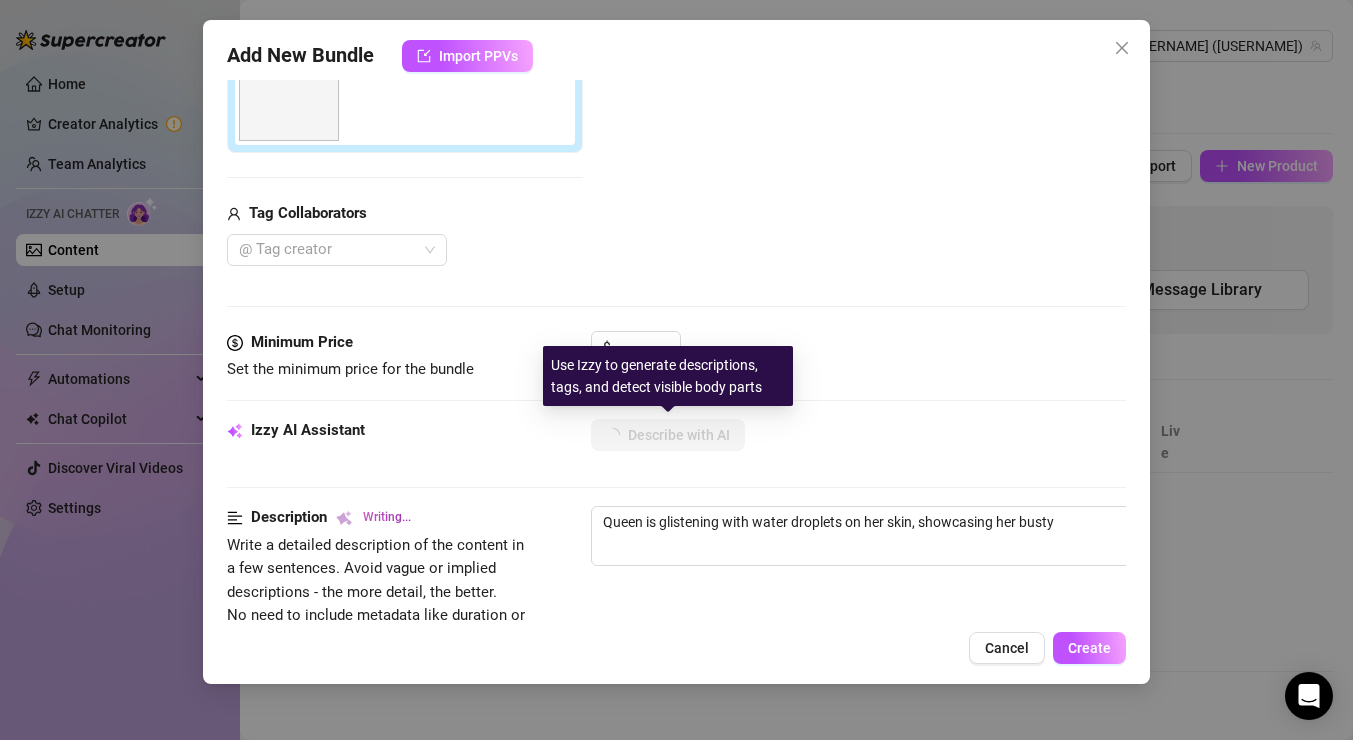 type on "Queen is glistening with water droplets on her skin, showcasing her busty tits" 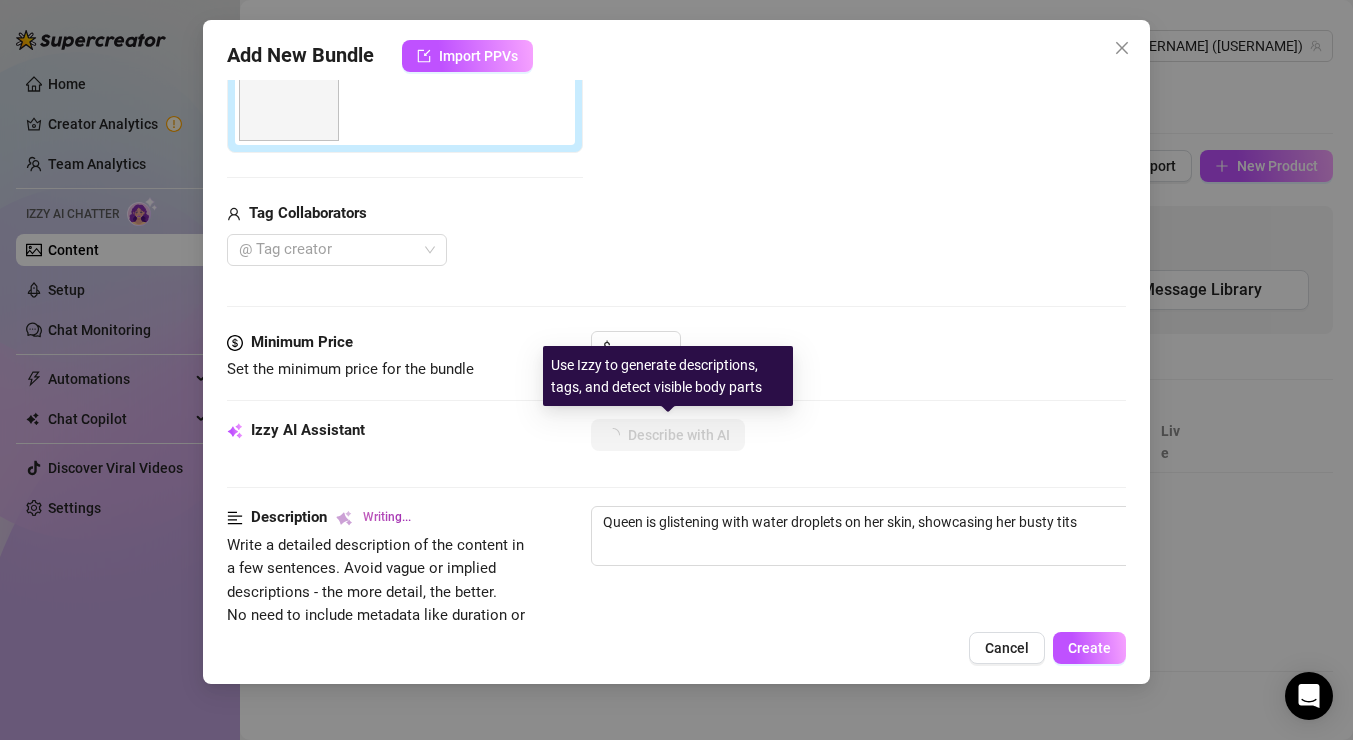 type on "Queen is glistening with water droplets on her skin, showcasing her busty tits in" 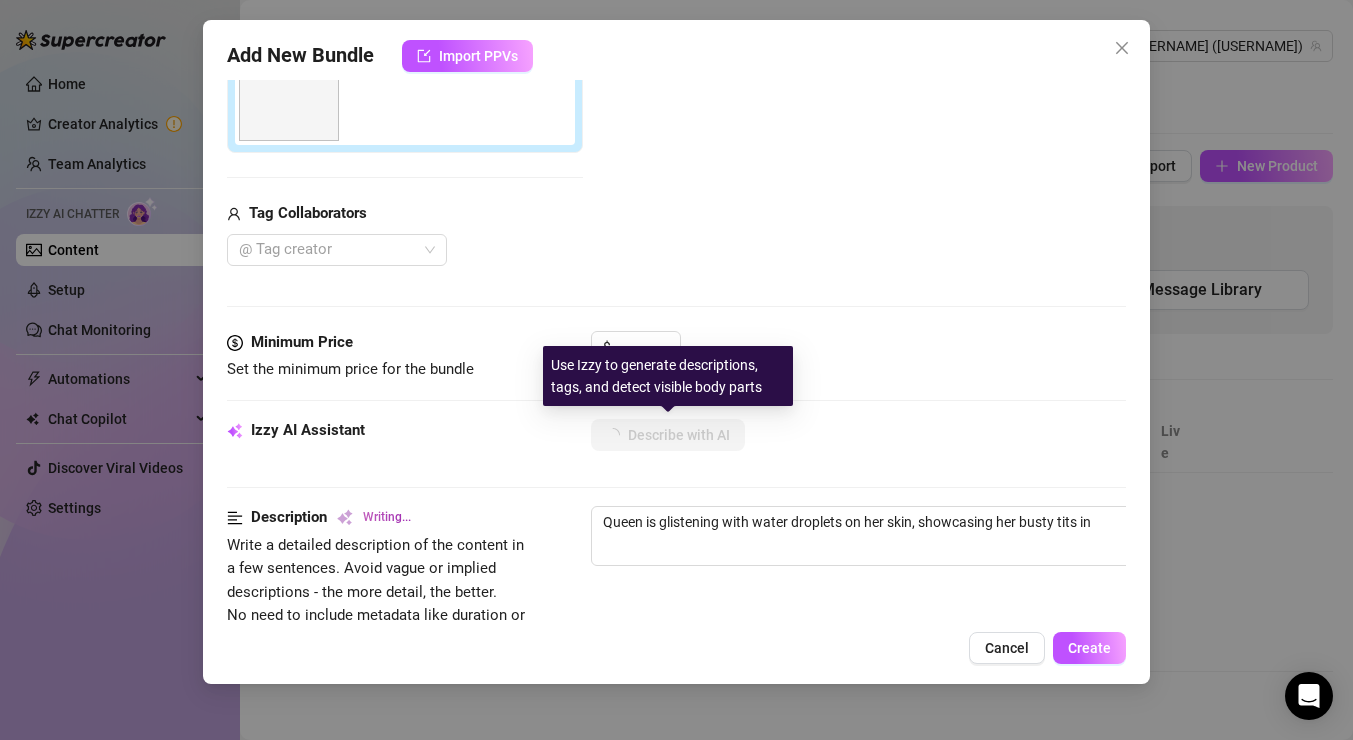 type on "Queen is glistening with water droplets on her skin, showcasing her busty tits in a" 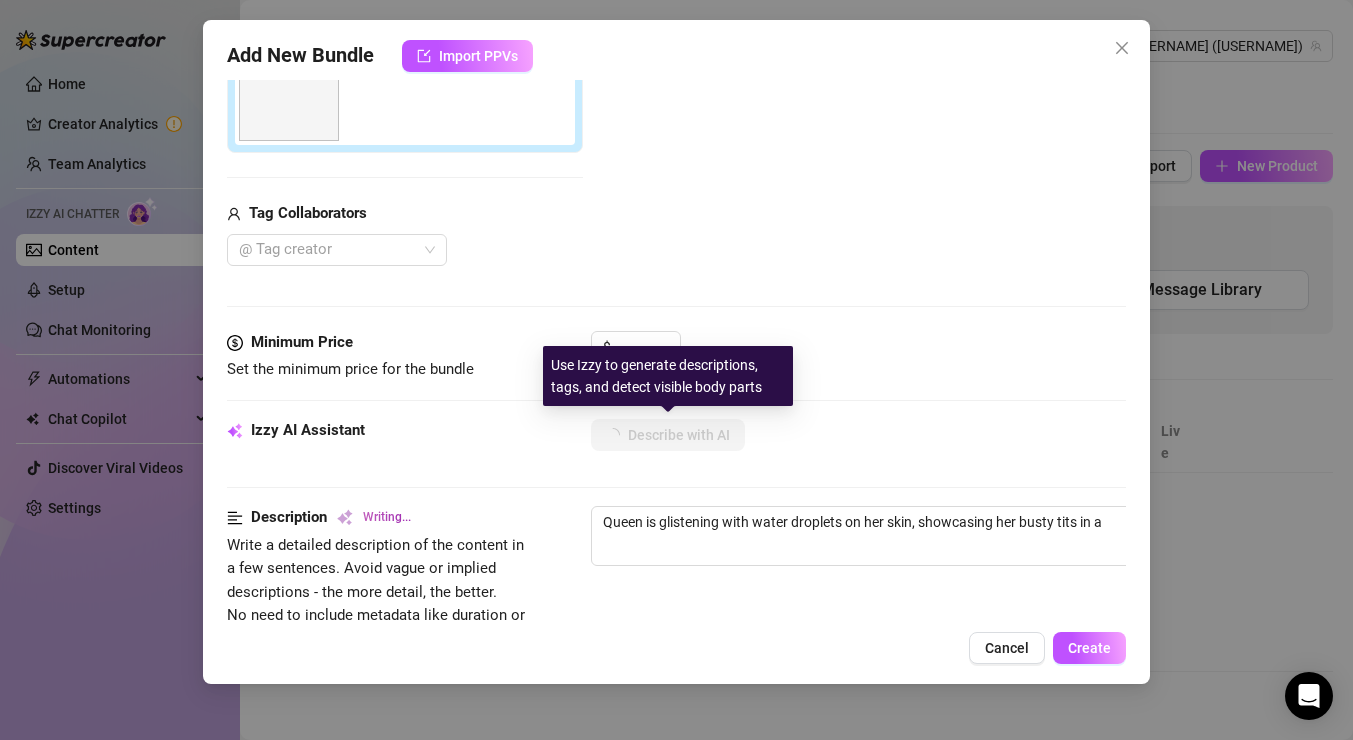 type on "Queen is glistening with water droplets on her skin, showcasing her busty tits in a steamy shower setting. Her nipples are visible, adding to the allure of her wet, curvy body. The intimate close-ups highlight her tattoos and the sensual shine of her skin." 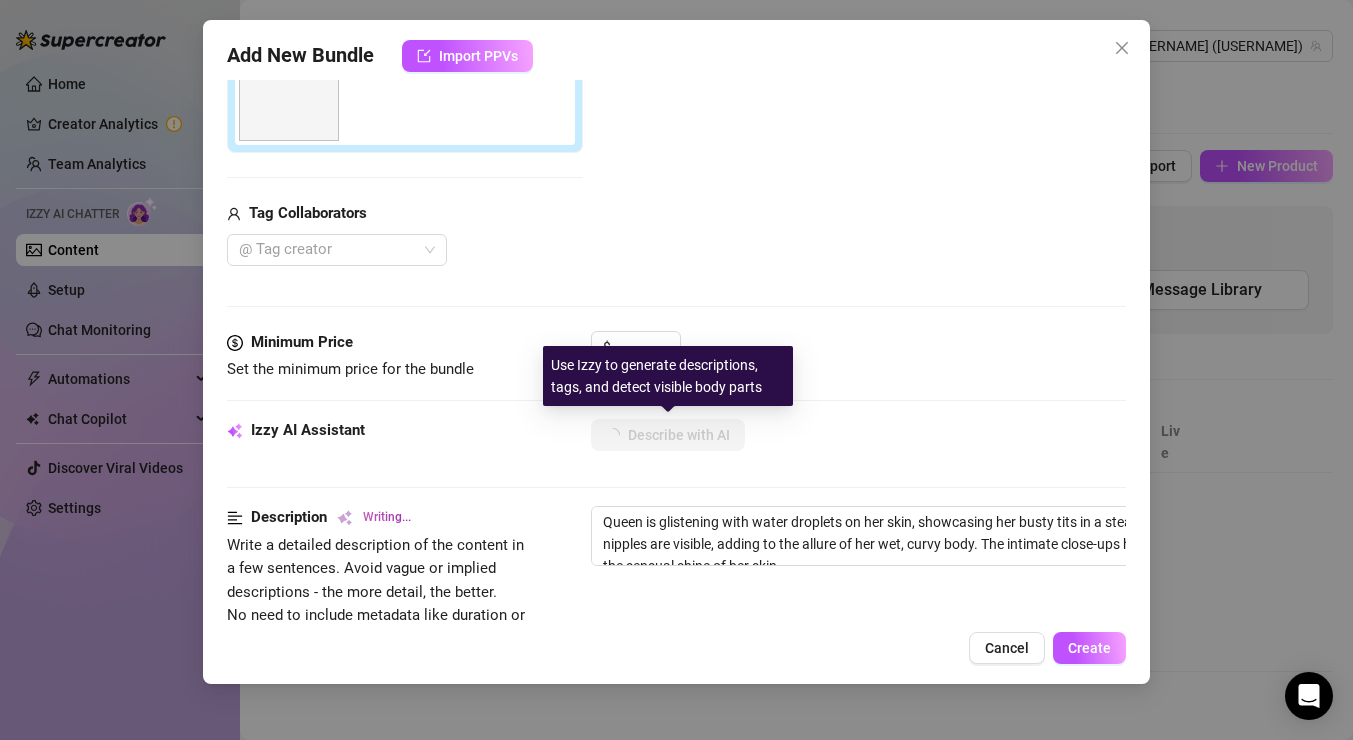 type on "Queen is glistening with water droplets on her skin, showcasing her busty tits in a steamy shower" 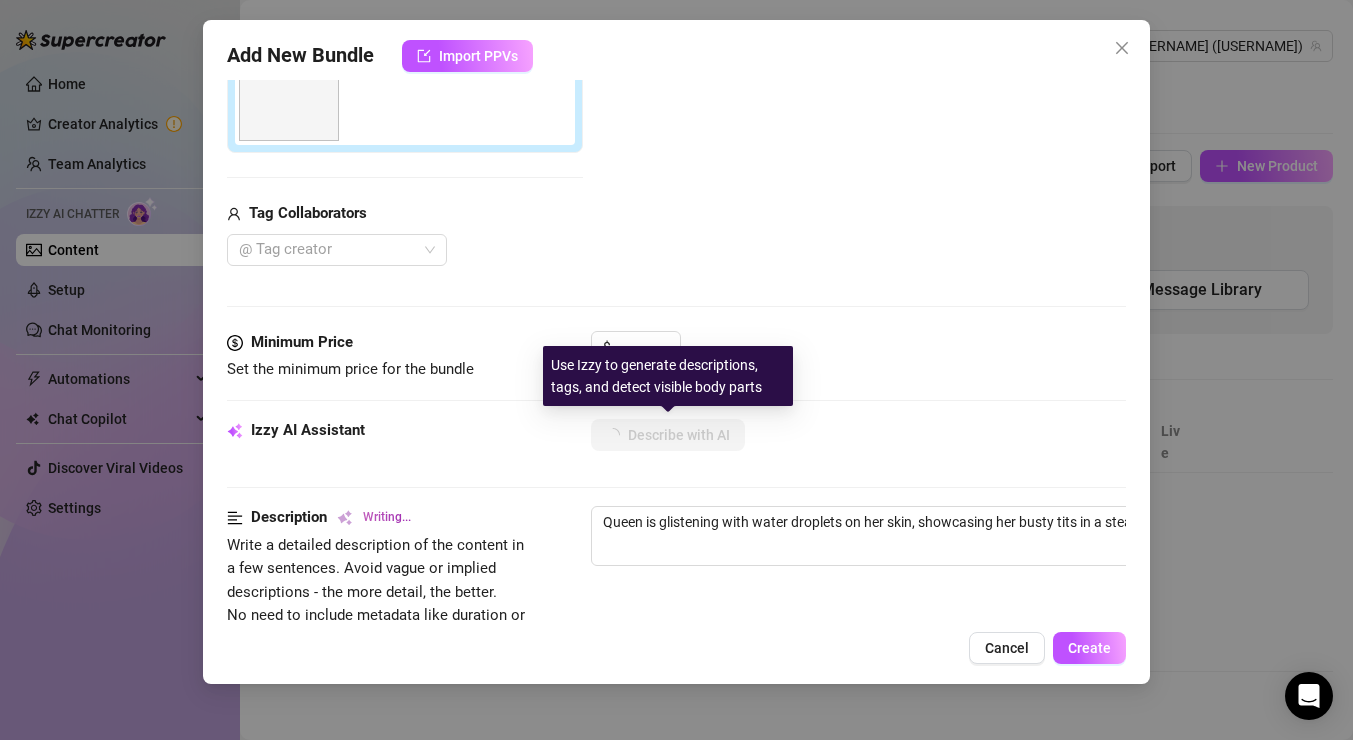 type on "Queen is glistening with water droplets on her skin, showcasing her busty tits in a steamy shower setting." 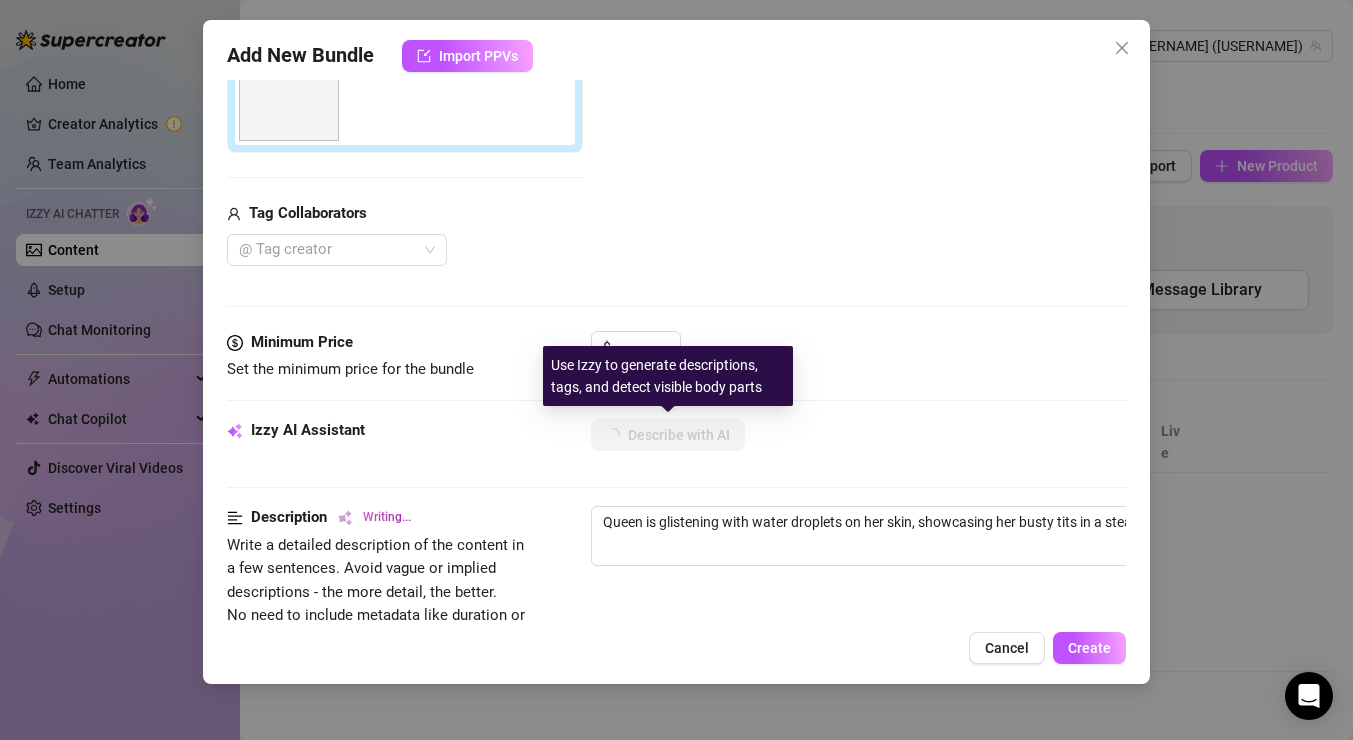 type on "Queen is glistening with water droplets on her skin, showcasing her busty tits in a steamy shower setting. Her" 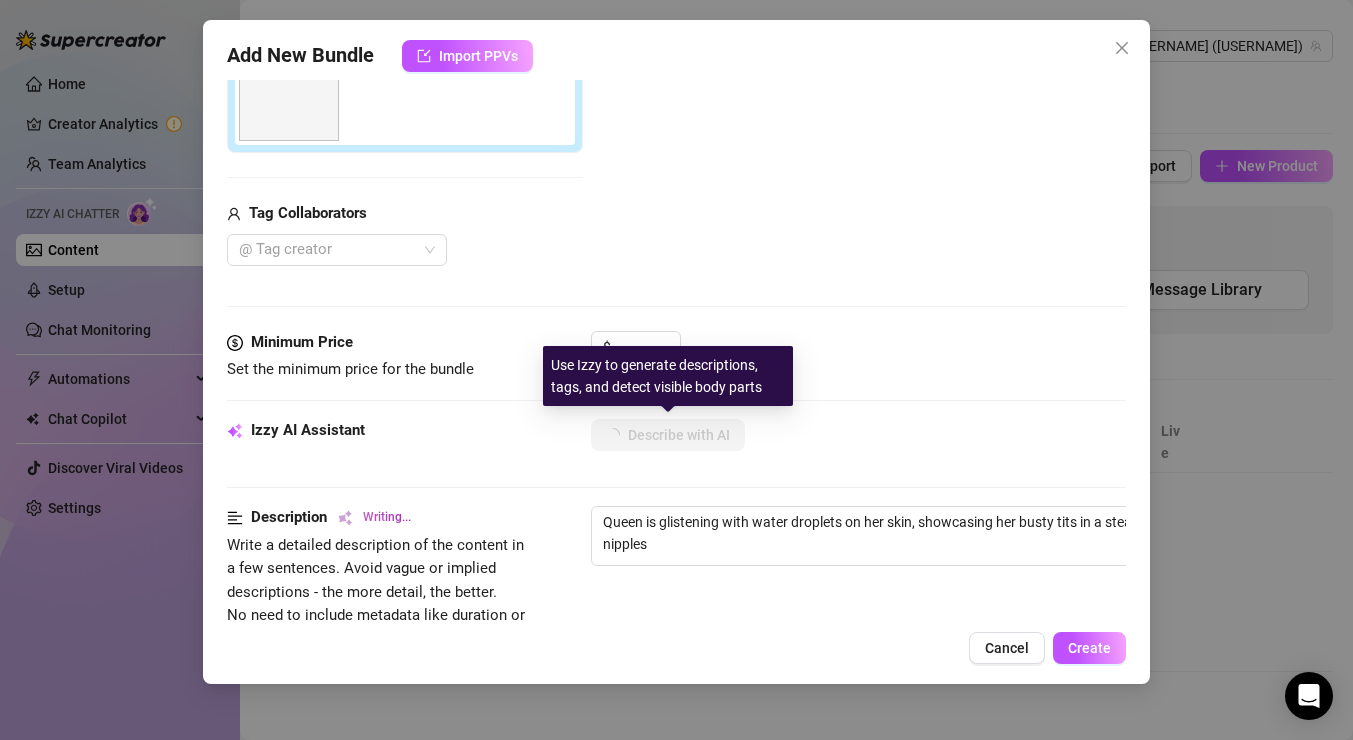 type on "Queen is glistening with water droplets on her skin, showcasing her busty tits in a steamy shower setting. Her nipples are" 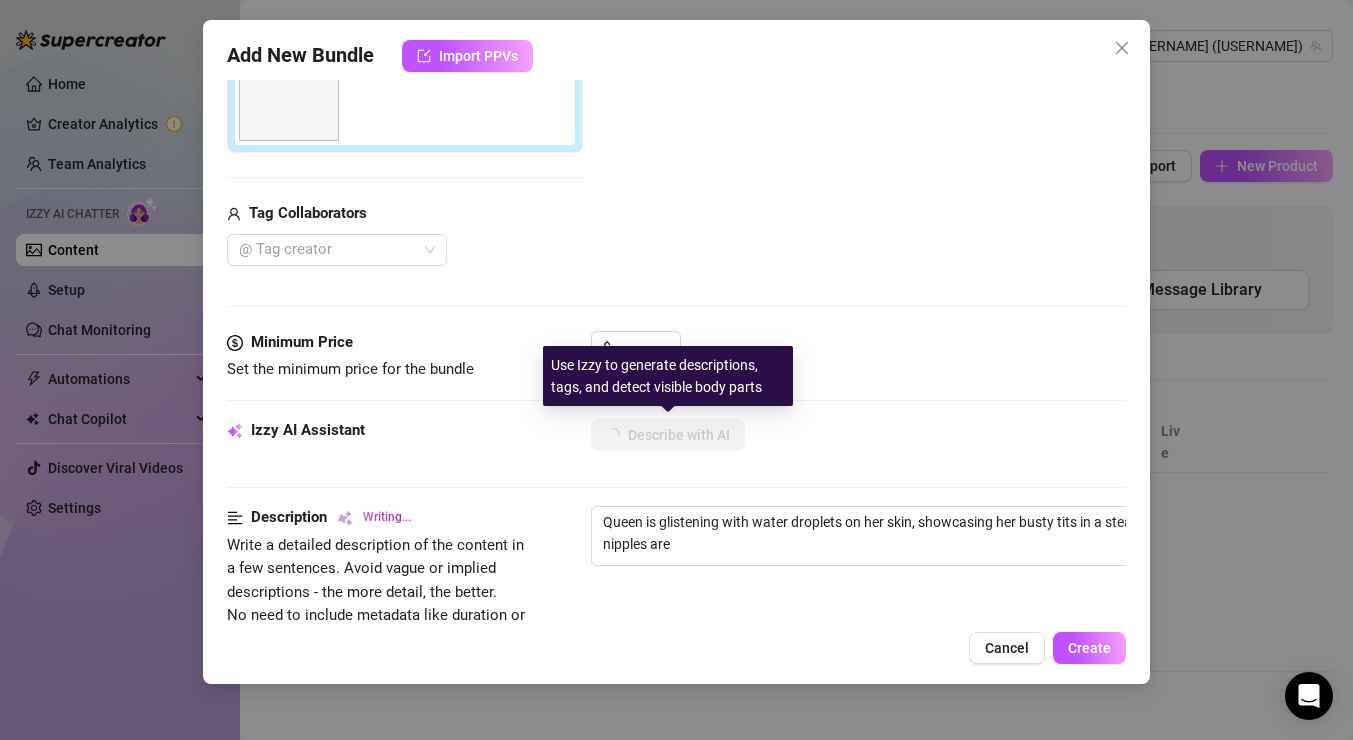 type on "Queen is glistening with water droplets on her skin, showcasing her busty tits in a steamy shower setting. Her nipples are visible," 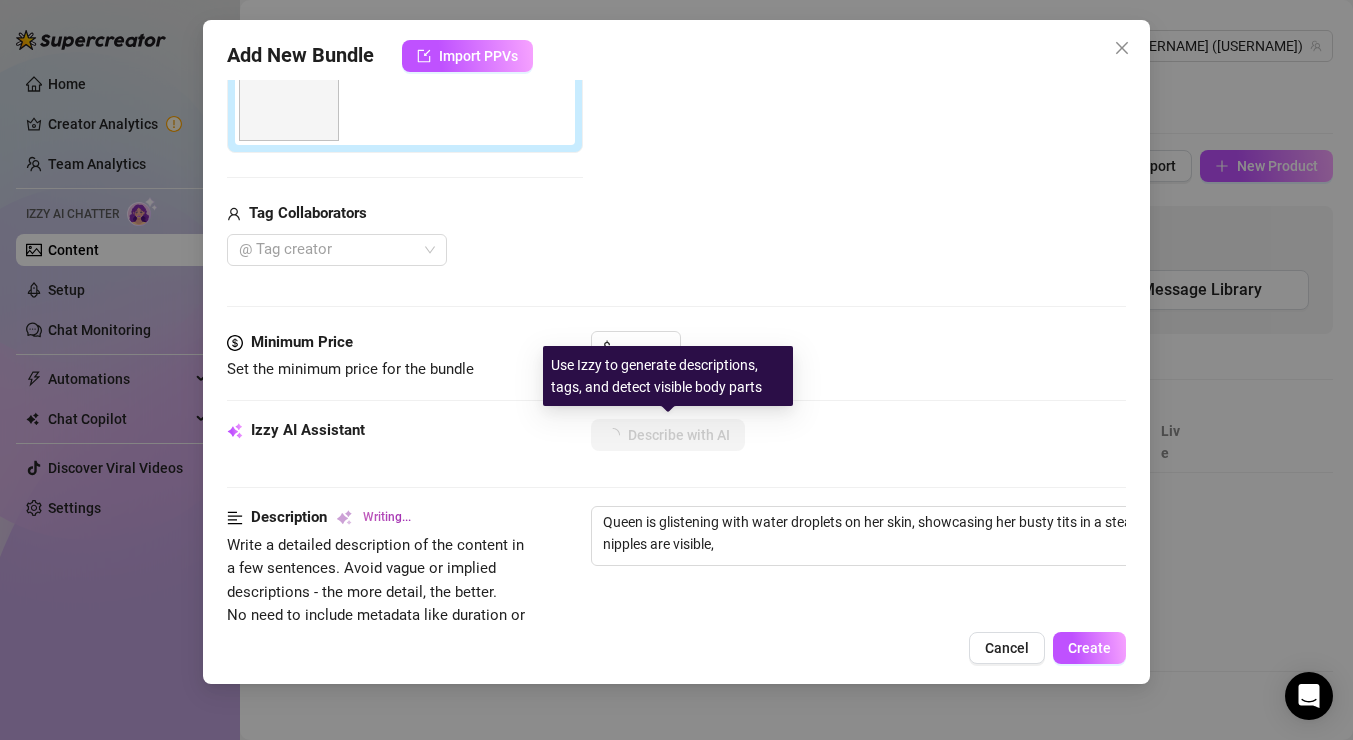 type on "Queen is glistening with water droplets on her skin, showcasing her busty tits in a steamy shower setting. Her nipples are visible, adding" 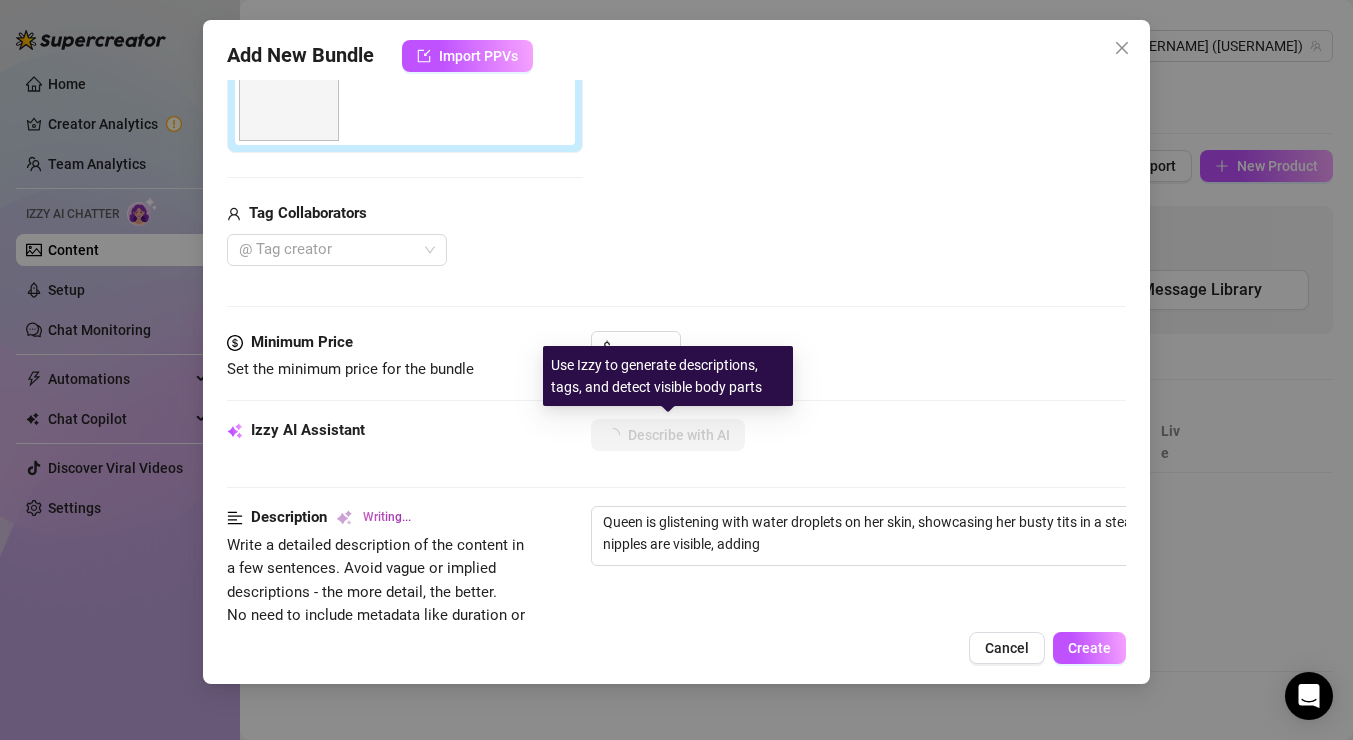 type on "Queen is glistening with water droplets on her skin, showcasing her busty tits in a steamy shower setting. Her nipples are visible, adding to" 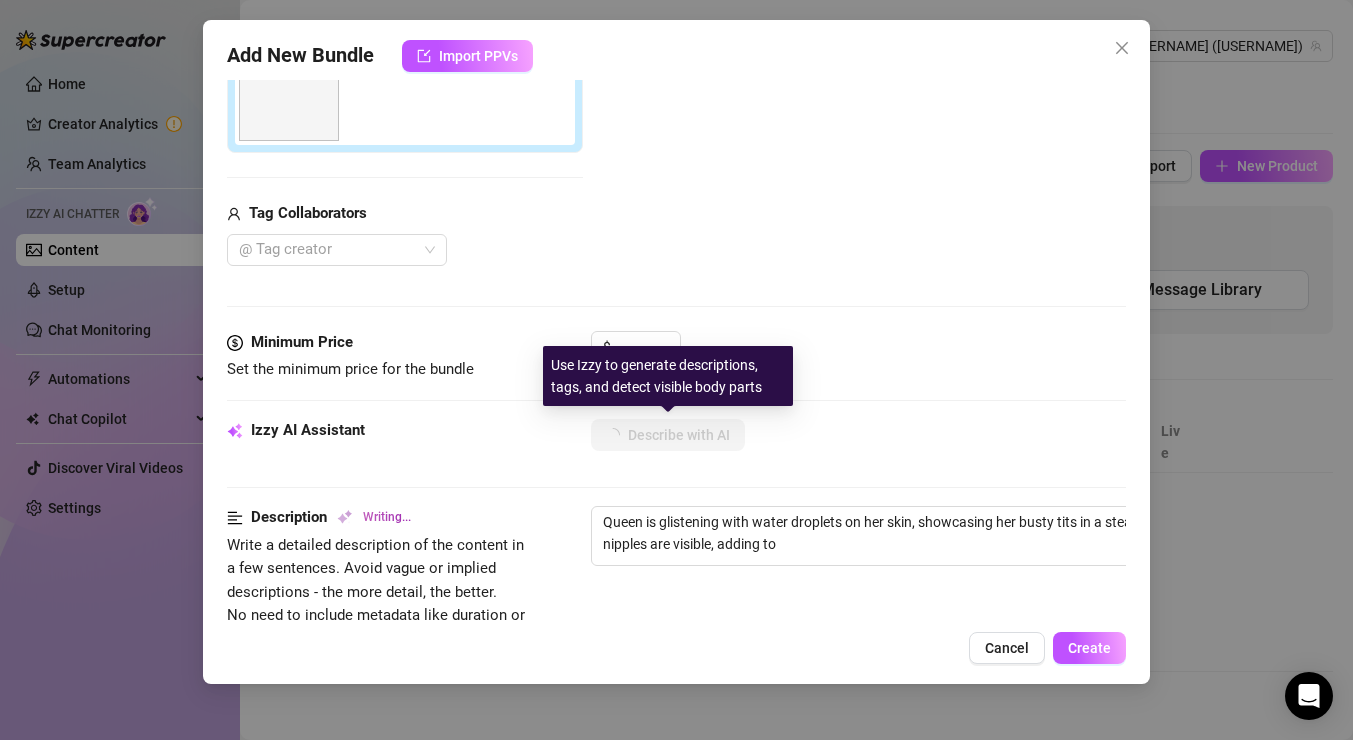 type on "Queen is glistening with water droplets on her skin, showcasing her busty tits in a steamy shower setting. Her nipples are visible, adding to the" 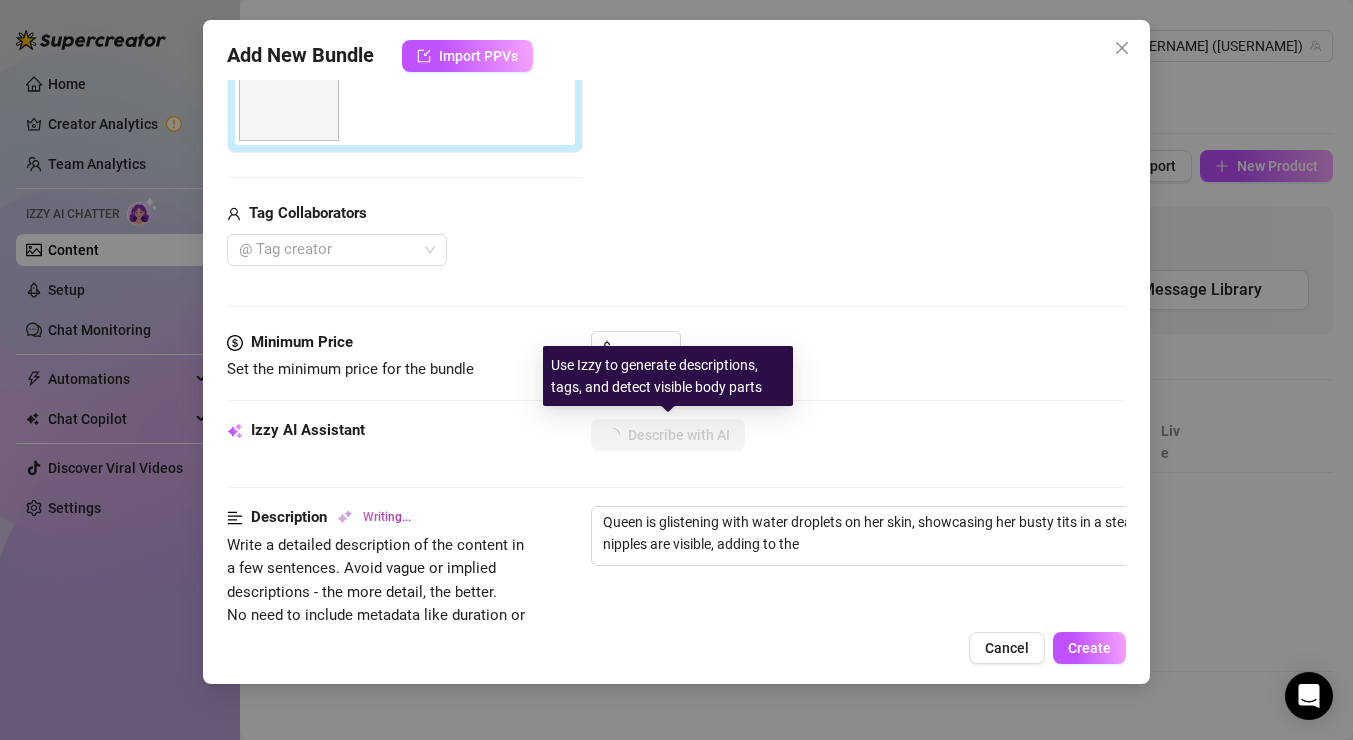 type on "Queen is glistening with water droplets on her skin, showcasing her busty tits in a steamy shower setting. Her nipples are visible, adding to the allure" 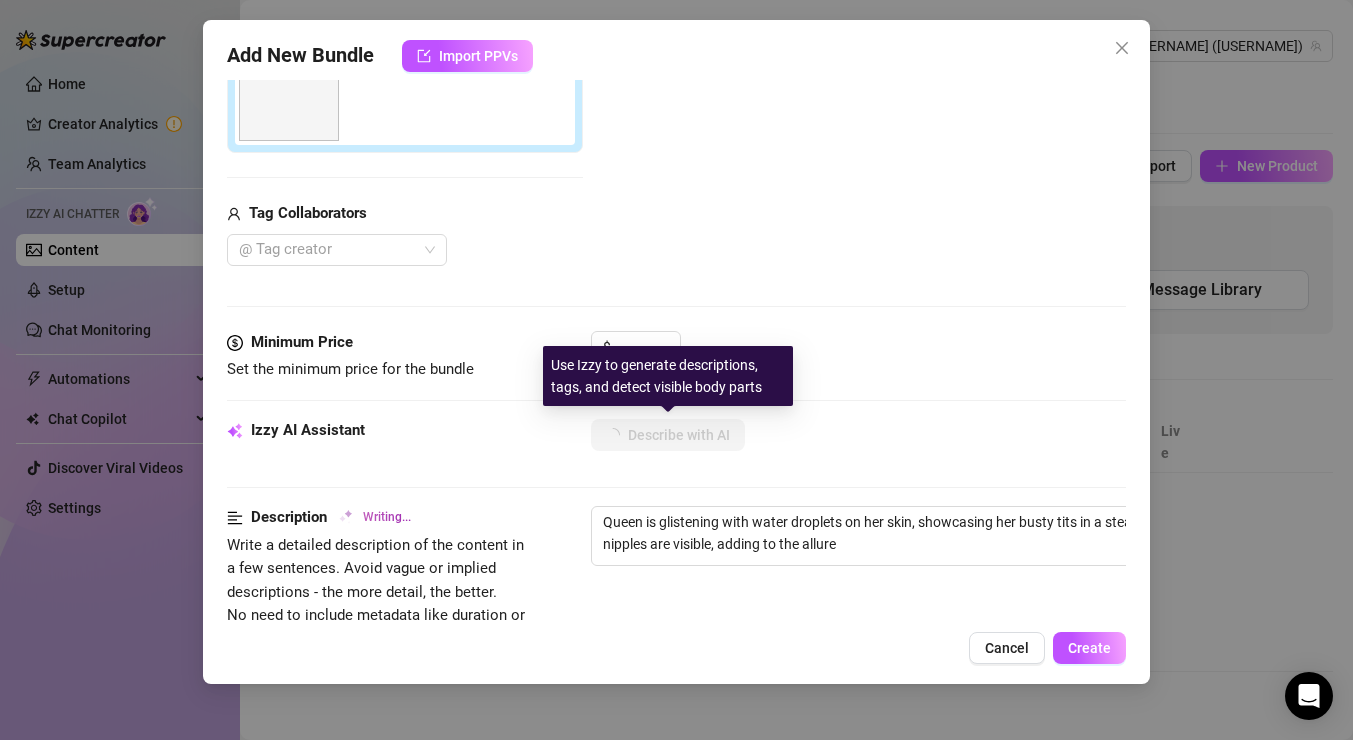 type on "Queen is glistening with water droplets on her skin, showcasing her busty tits in a steamy shower setting. Her nipples are visible, adding to the allure of" 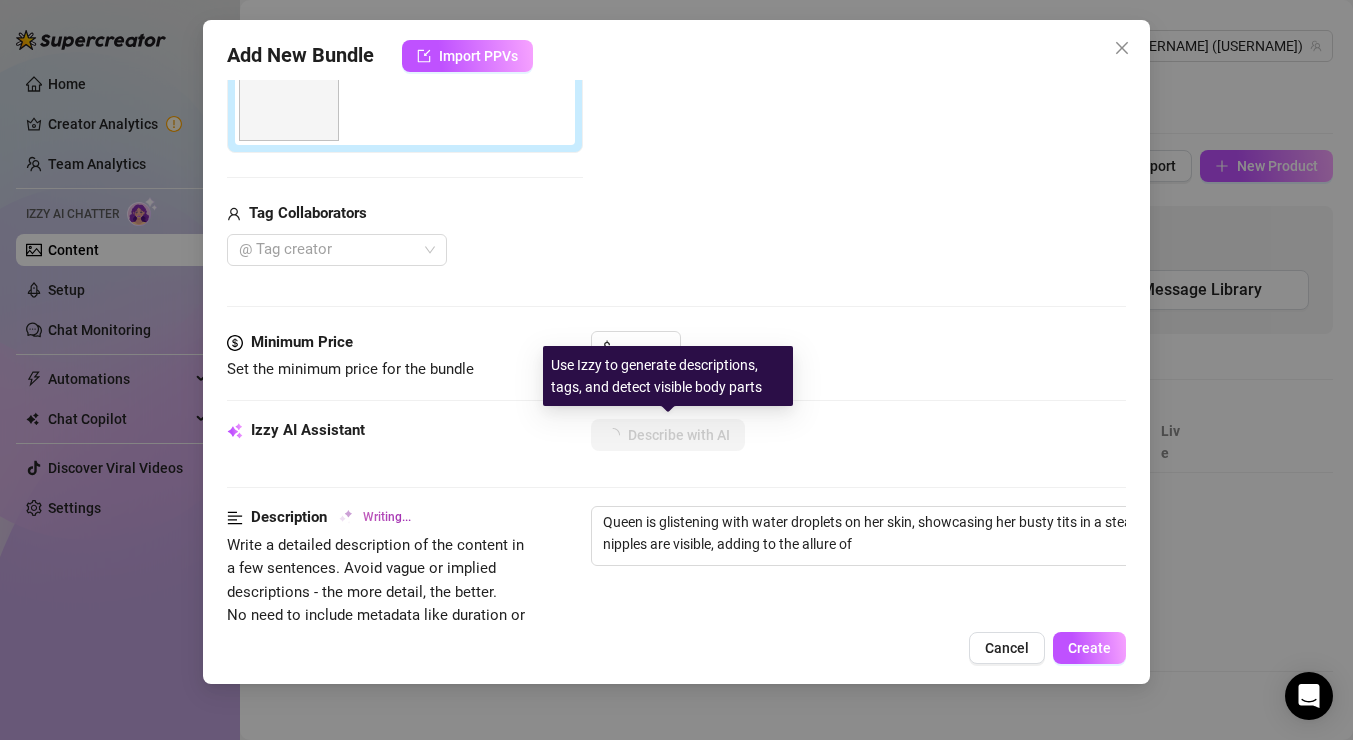 type on "Queen is glistening with water droplets on her skin, showcasing her busty tits in a steamy shower setting. Her nipples are visible, adding to the allure of her" 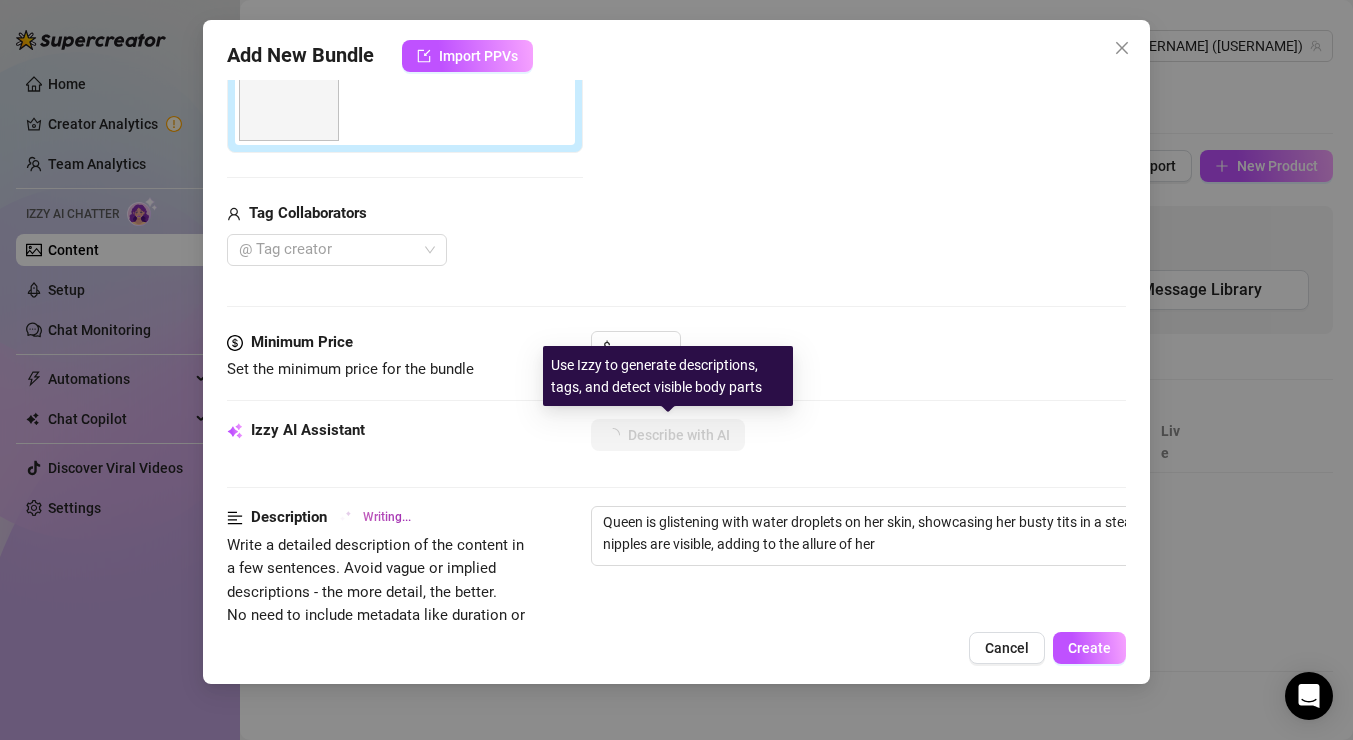 type on "Queen is glistening with water droplets on her skin, showcasing her busty tits in a steamy shower setting. Her nipples are visible, adding to the allure of her wet," 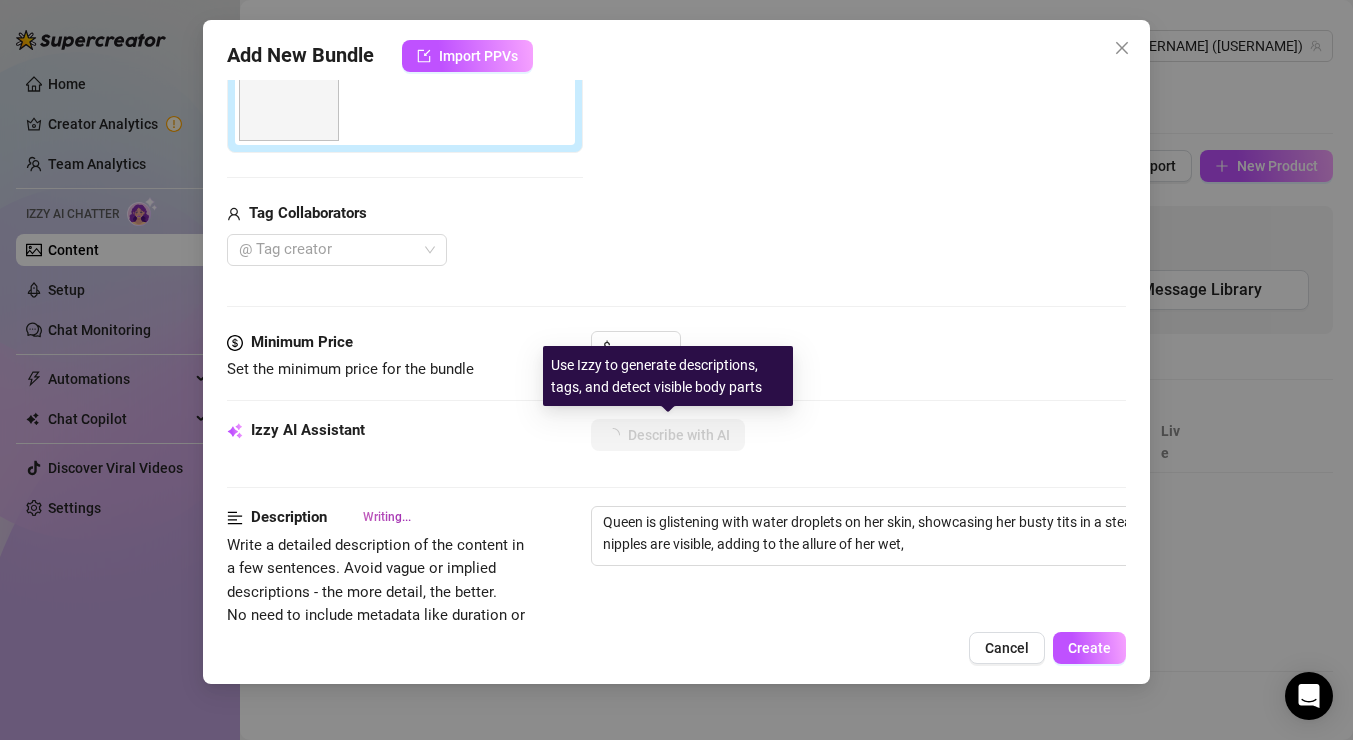 type on "Queen is glistening with water droplets on her skin, showcasing her busty tits in a steamy shower setting. Her nipples are visible, adding to the allure of her wet, curvy" 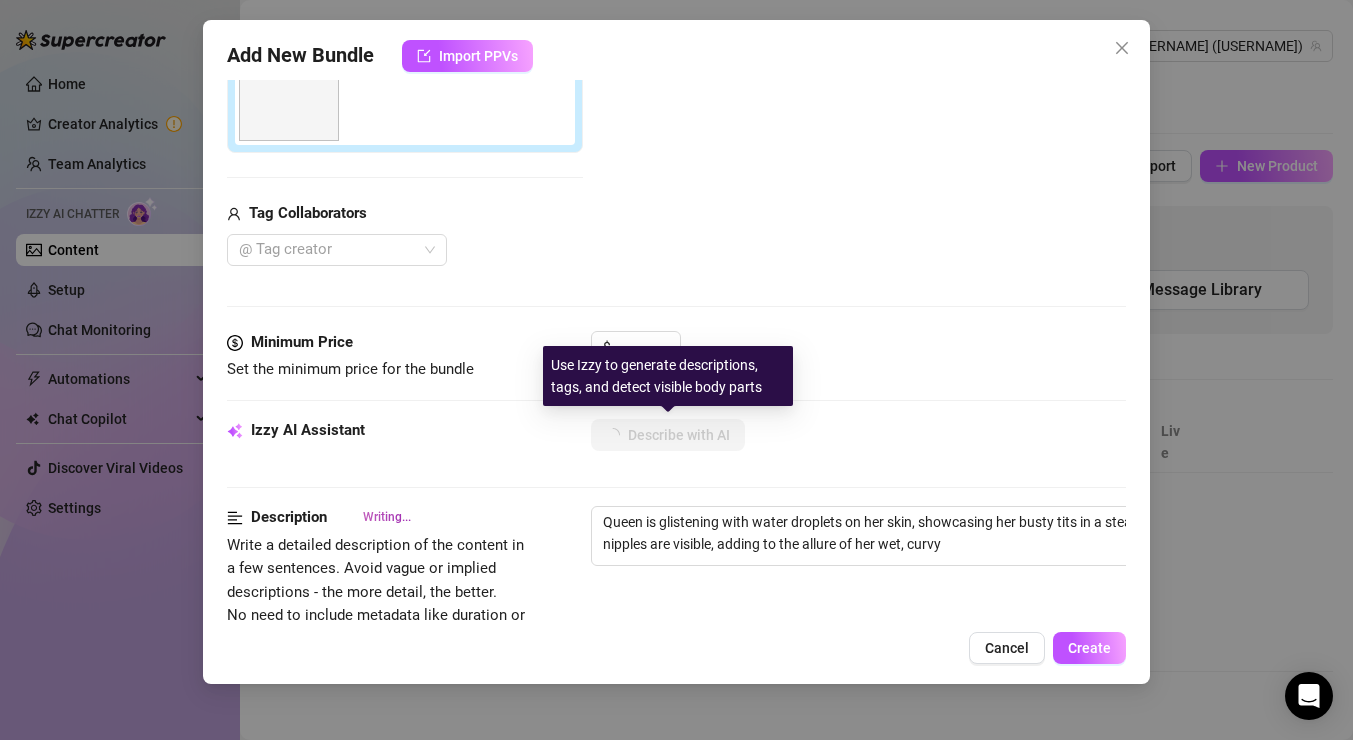 type on "Queen is glistening with water droplets on her skin, showcasing her busty tits in a steamy shower setting. Her nipples are visible, adding to the allure of her wet, curvy body." 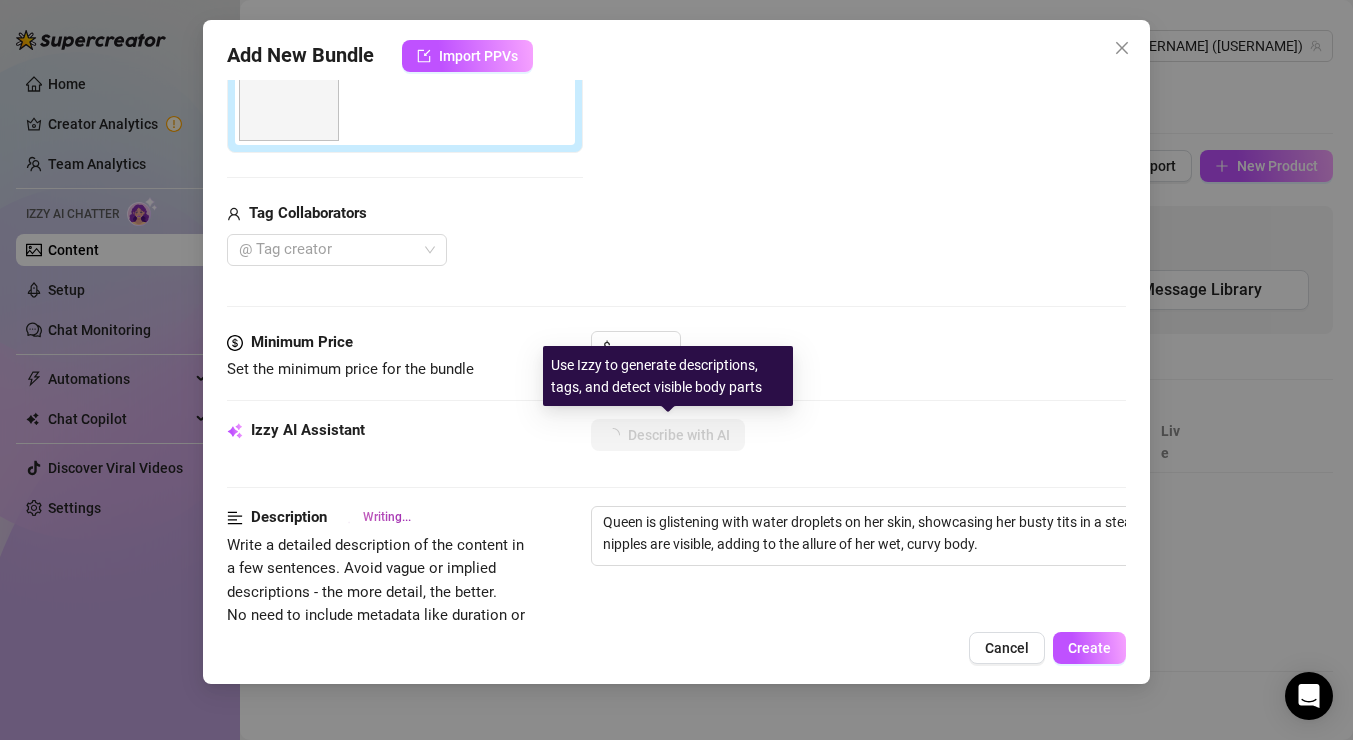 type on "Queen is glistening with water droplets on her skin, showcasing her busty tits in a steamy shower setting. Her nipples are visible, adding to the allure of her wet, curvy body. The" 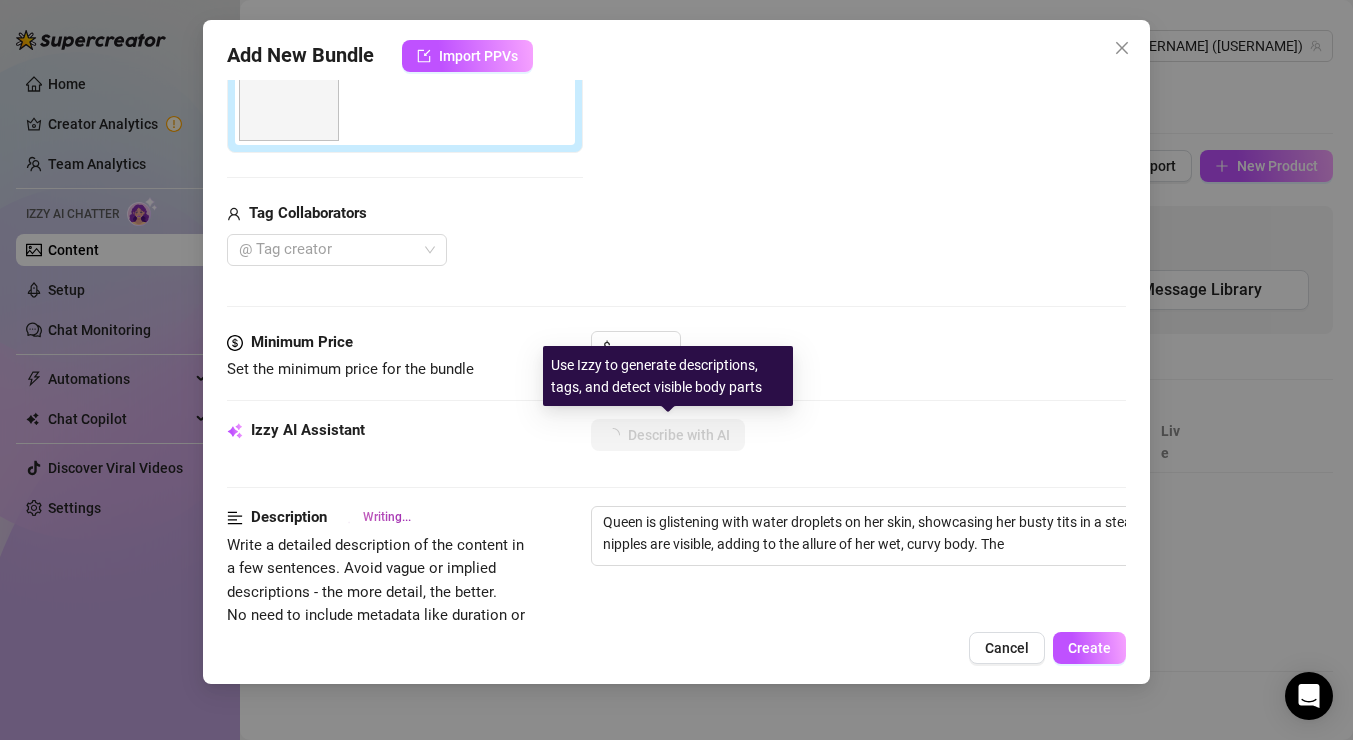 type on "Queen is glistening with water droplets on her skin, showcasing her busty tits in a steamy shower setting. Her nipples are visible, adding to the allure of her wet, curvy body. The intimate" 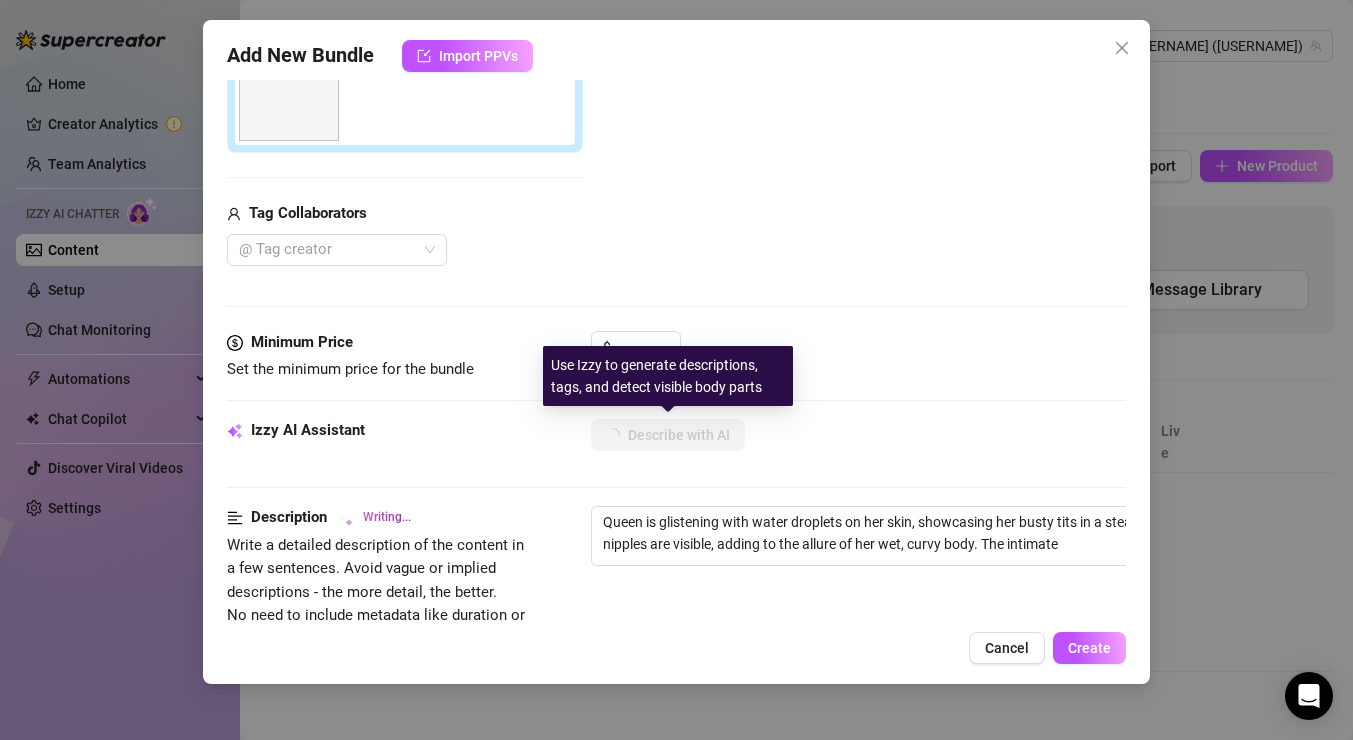 type on "Queen is glistening with water droplets on her skin, showcasing her busty tits in a steamy shower setting. Her nipples are visible, adding to the allure of her wet, curvy body. The intimate close-ups" 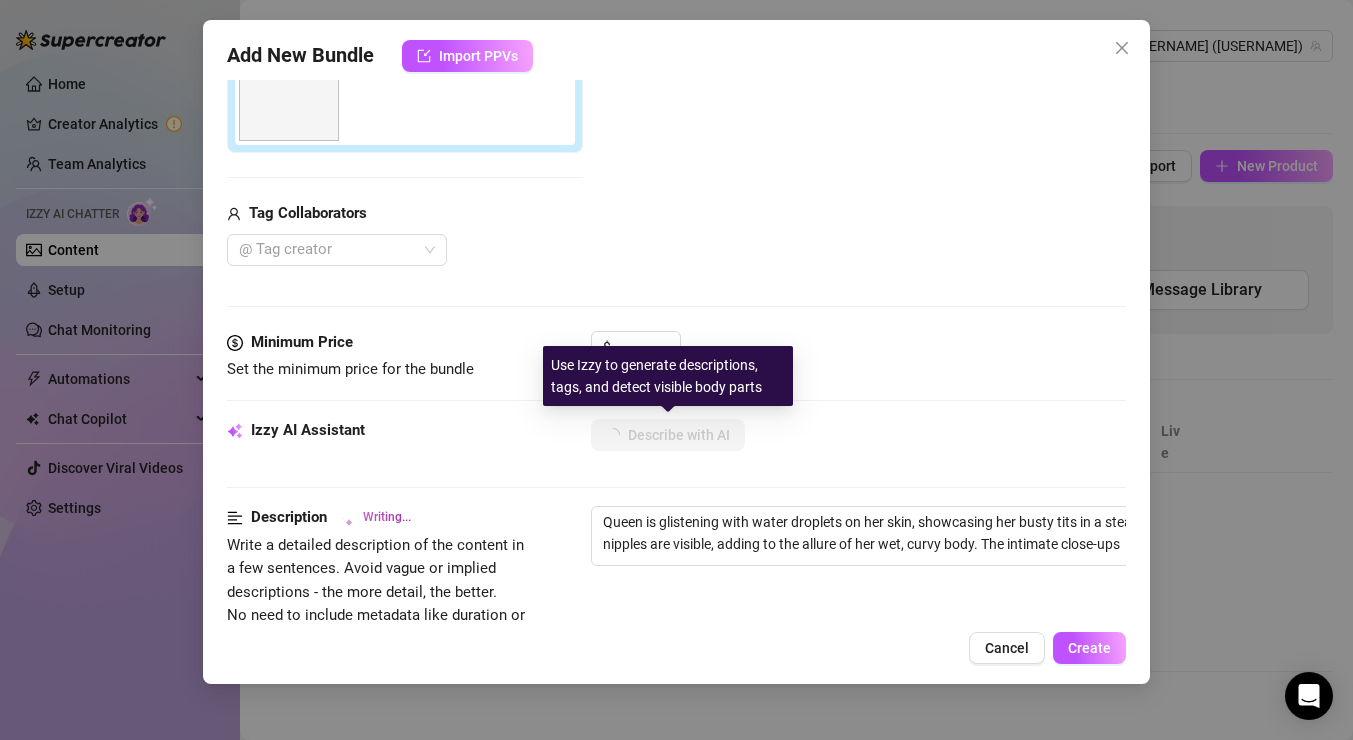 type on "Queen is glistening with water droplets on her skin, showcasing her busty tits in a steamy shower setting. Her nipples are visible, adding to the allure of her wet, curvy body. The intimate close-ups highlight" 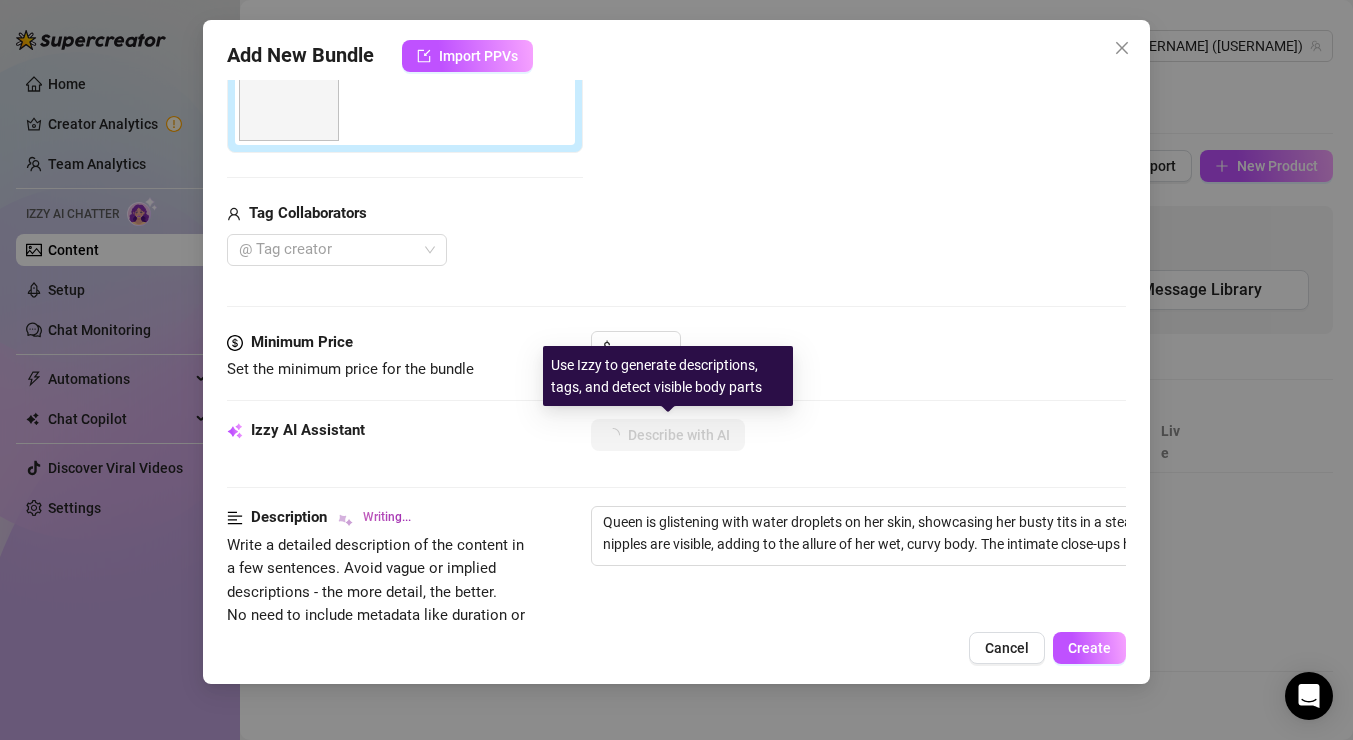 type on "Queen is glistening with water droplets on her skin, showcasing her busty tits in a steamy shower setting. Her nipples are visible, adding to the allure of her wet, curvy body. The intimate close-ups highlight her" 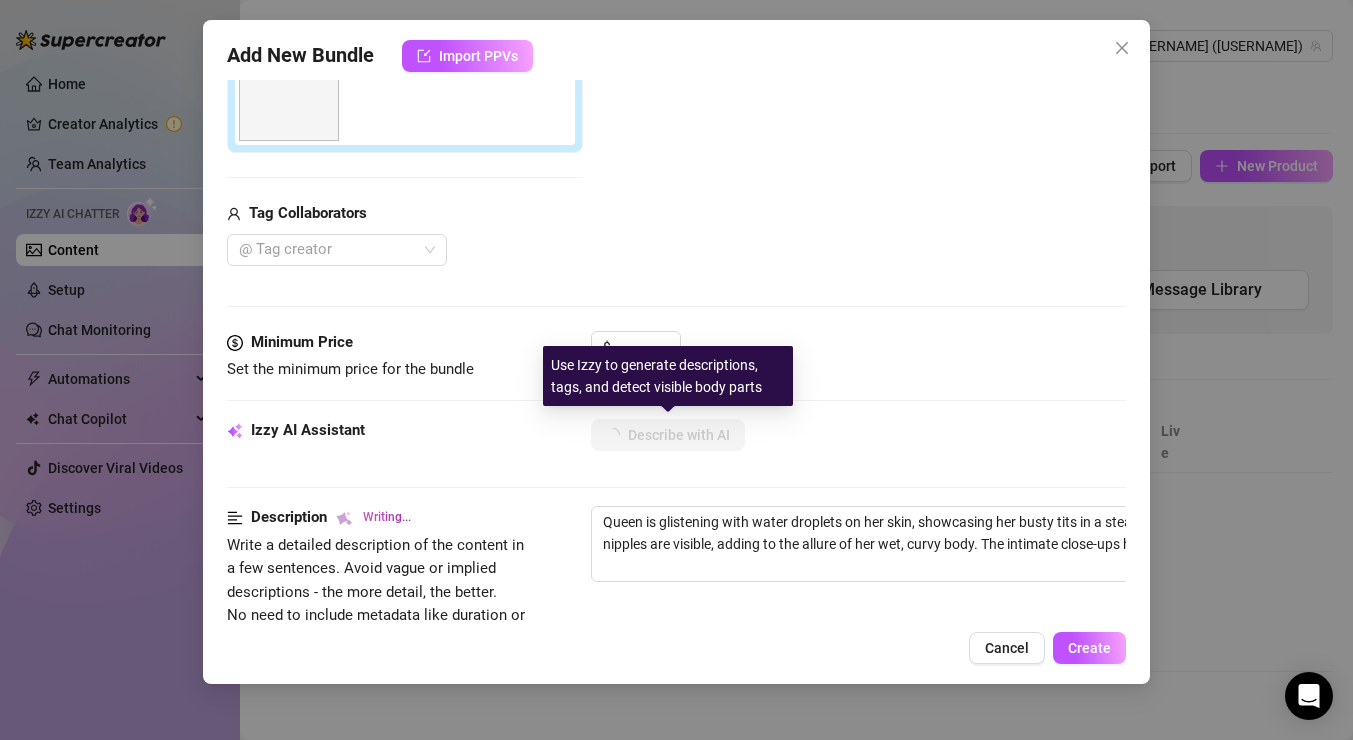 type on "Queen is glistening with water droplets on her skin, showcasing her busty tits in a steamy shower setting. Her nipples are visible, adding to the allure of her wet, curvy body. The intimate close-ups highlight her tattoos and" 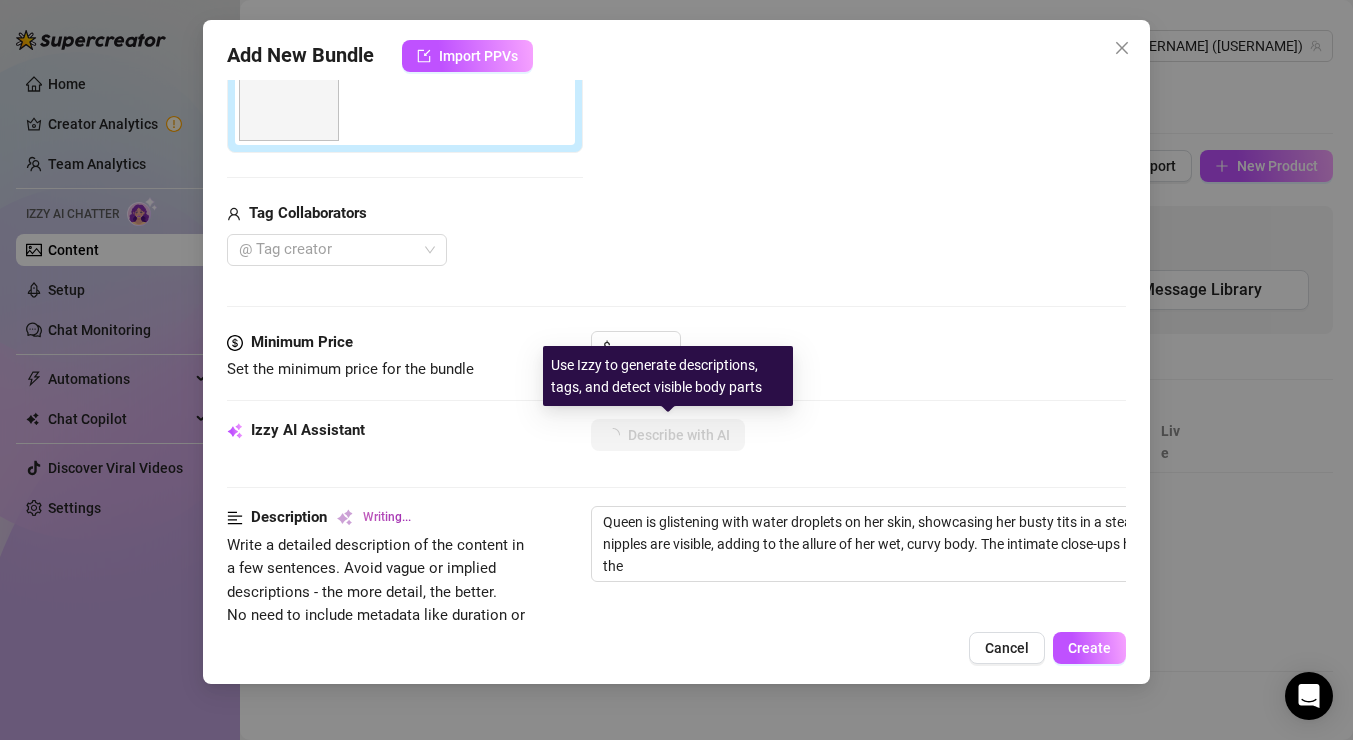 type on "Queen is glistening with water droplets on her skin, showcasing her busty tits in a steamy shower setting. Her nipples are visible, adding to the allure of her wet, curvy body. The intimate close-ups highlight her tattoos and the sensual" 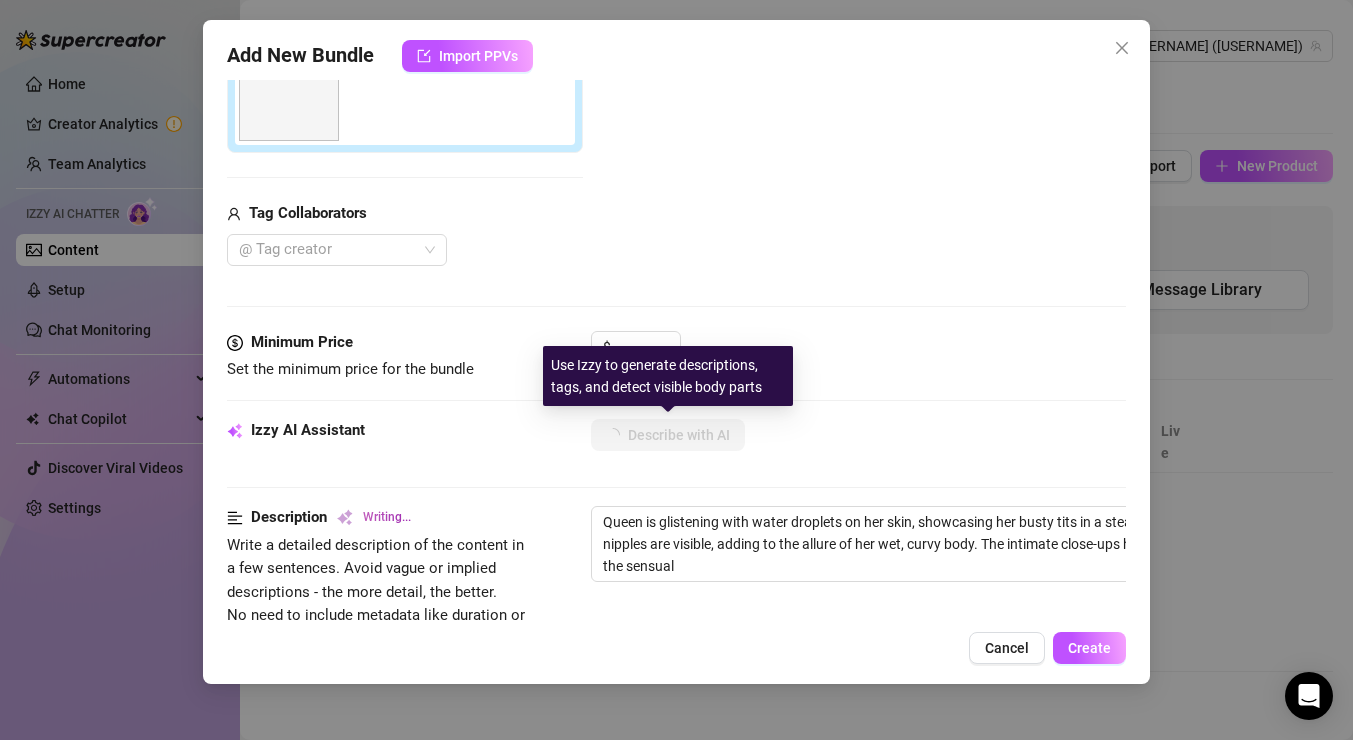 type on "Queen is glistening with water droplets on her skin, showcasing her busty tits in a steamy shower setting. Her nipples are visible, adding to the allure of her wet, curvy body. The intimate close-ups highlight her tattoos and the sensual shine" 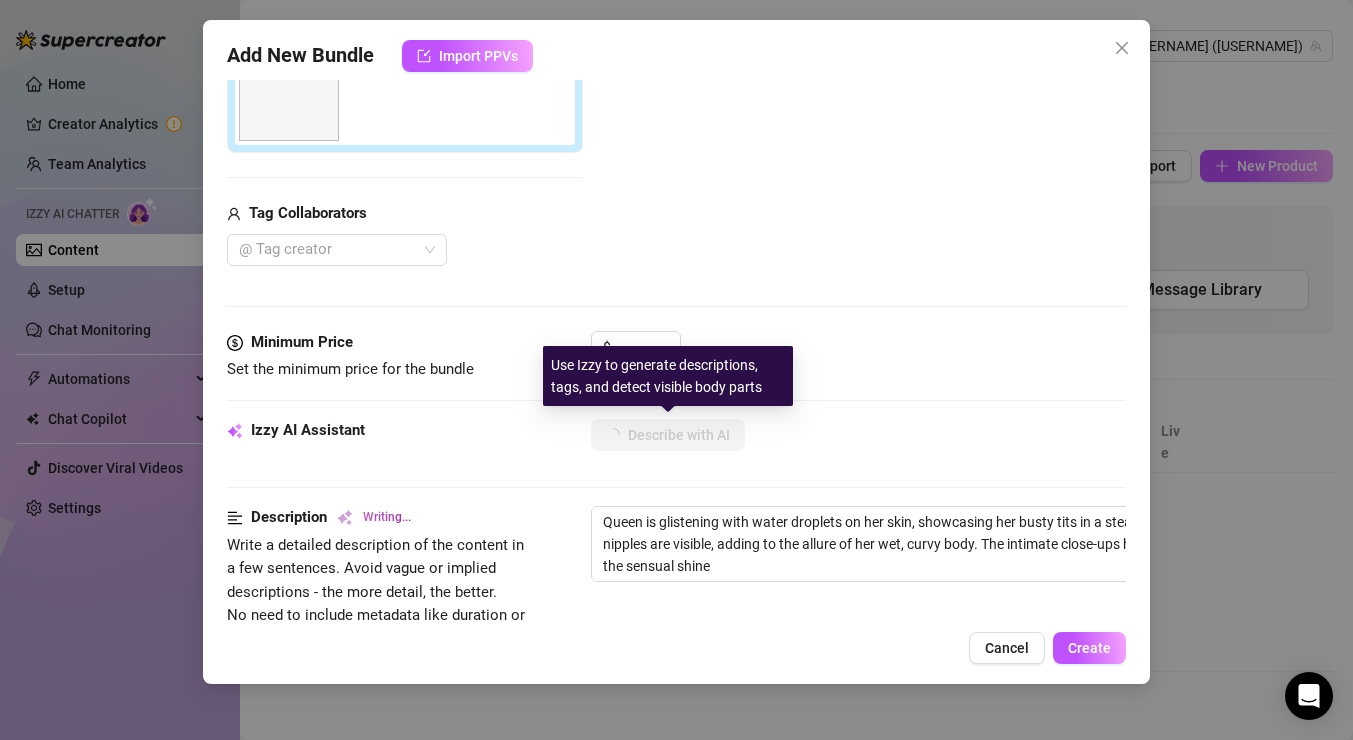 type on "Queen is glistening with water droplets on her skin, showcasing her busty tits in a steamy shower setting. Her nipples are visible, adding to the allure of her wet, curvy body. The intimate close-ups highlight her tattoos and the sensual shine of" 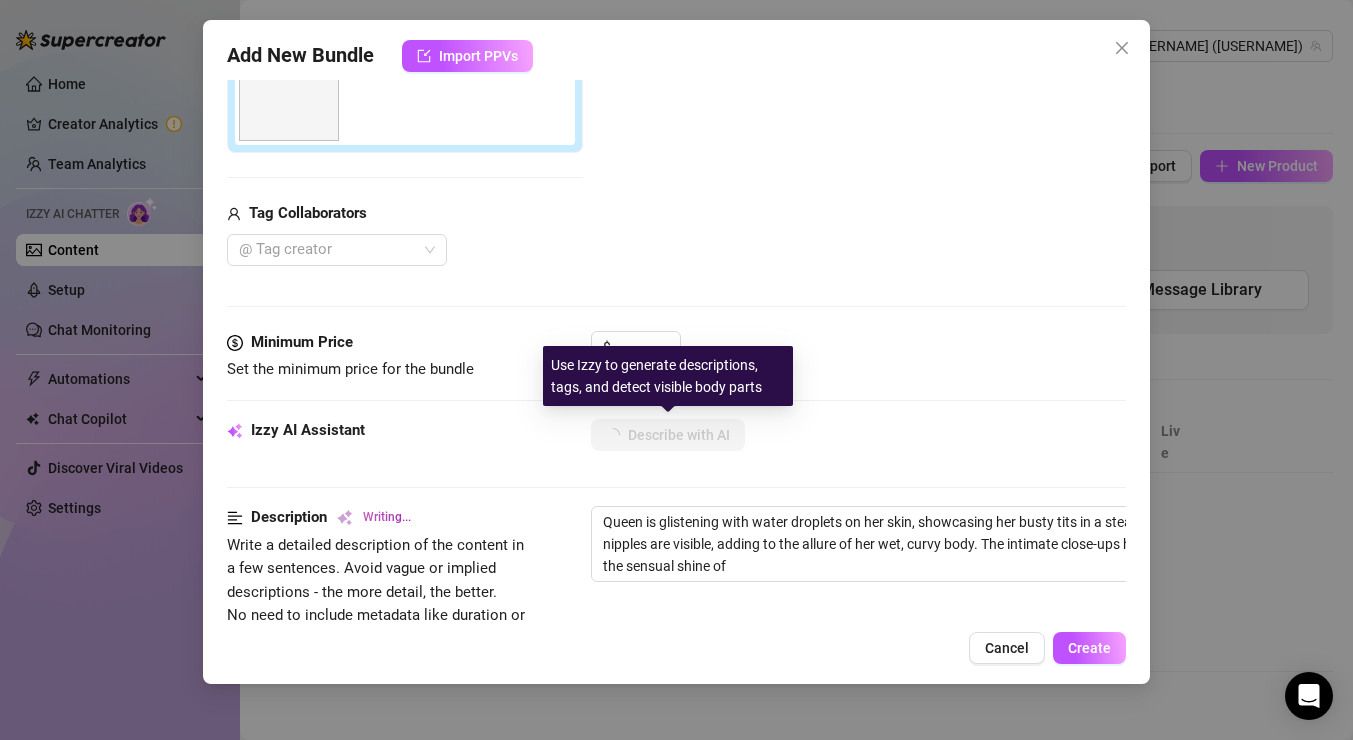 type on "Queen is glistening with water droplets on her skin, showcasing her busty tits in a steamy shower setting. Her nipples are visible, adding to the allure of her wet, curvy body. The intimate close-ups highlight her tattoos and the sensual shine of her" 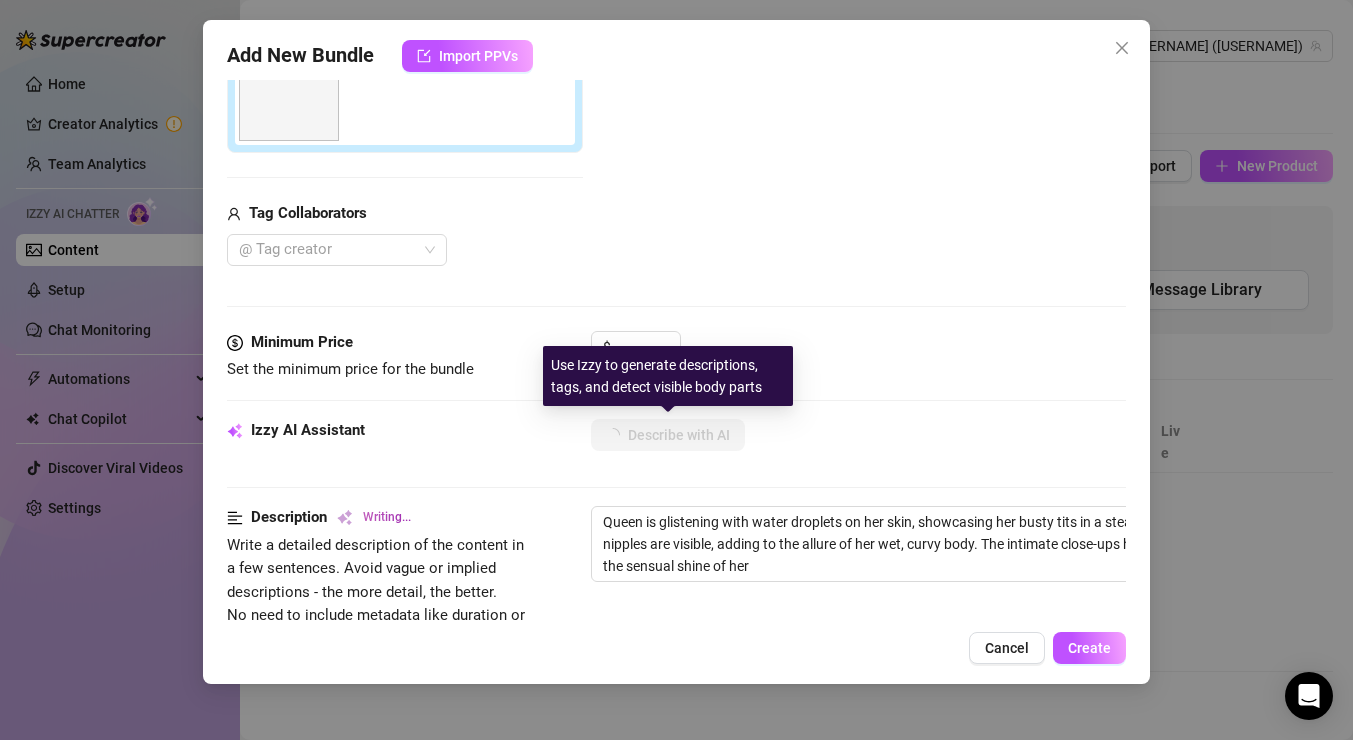 type on "Queen is glistening with water droplets on her skin, showcasing her busty tits in a steamy shower setting. Her nipples are visible, adding to the allure of her wet, curvy body. The intimate close-ups highlight her tattoos and the sensual shine of her skin." 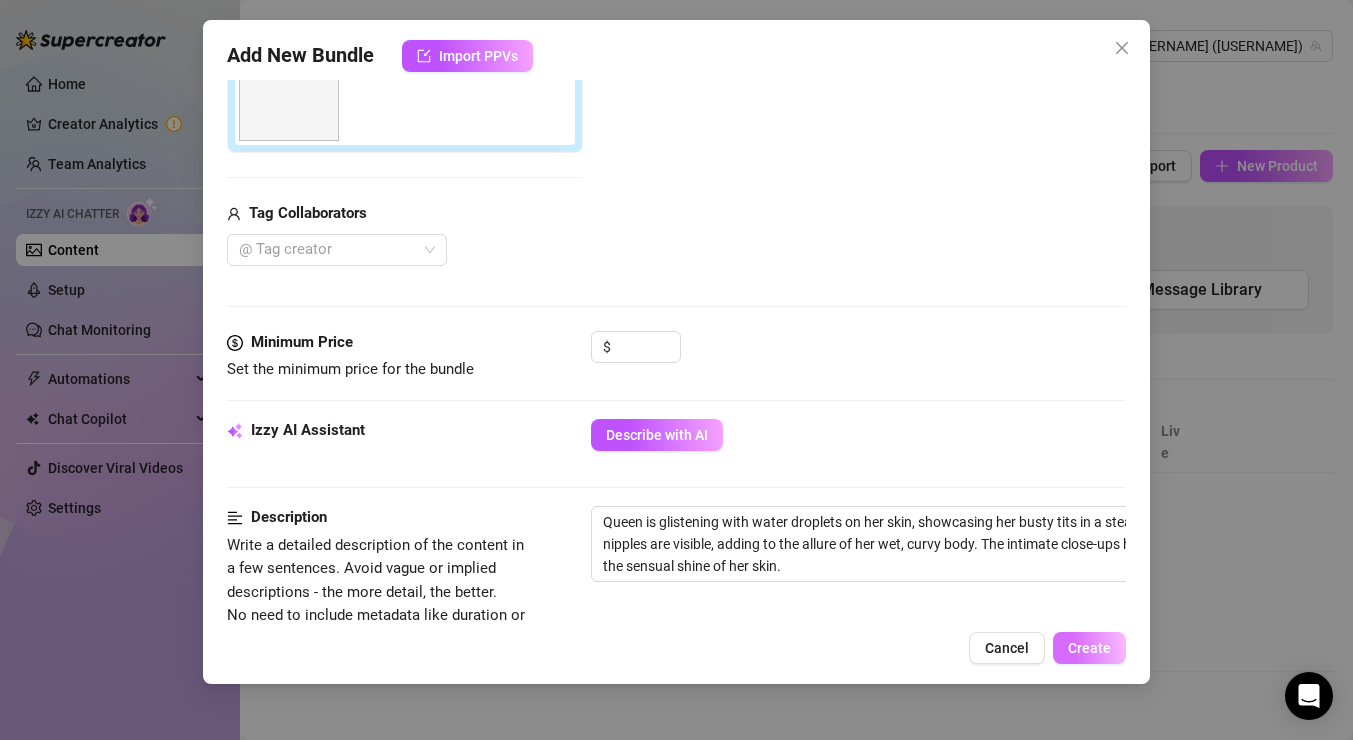 click on "Create" at bounding box center (1089, 648) 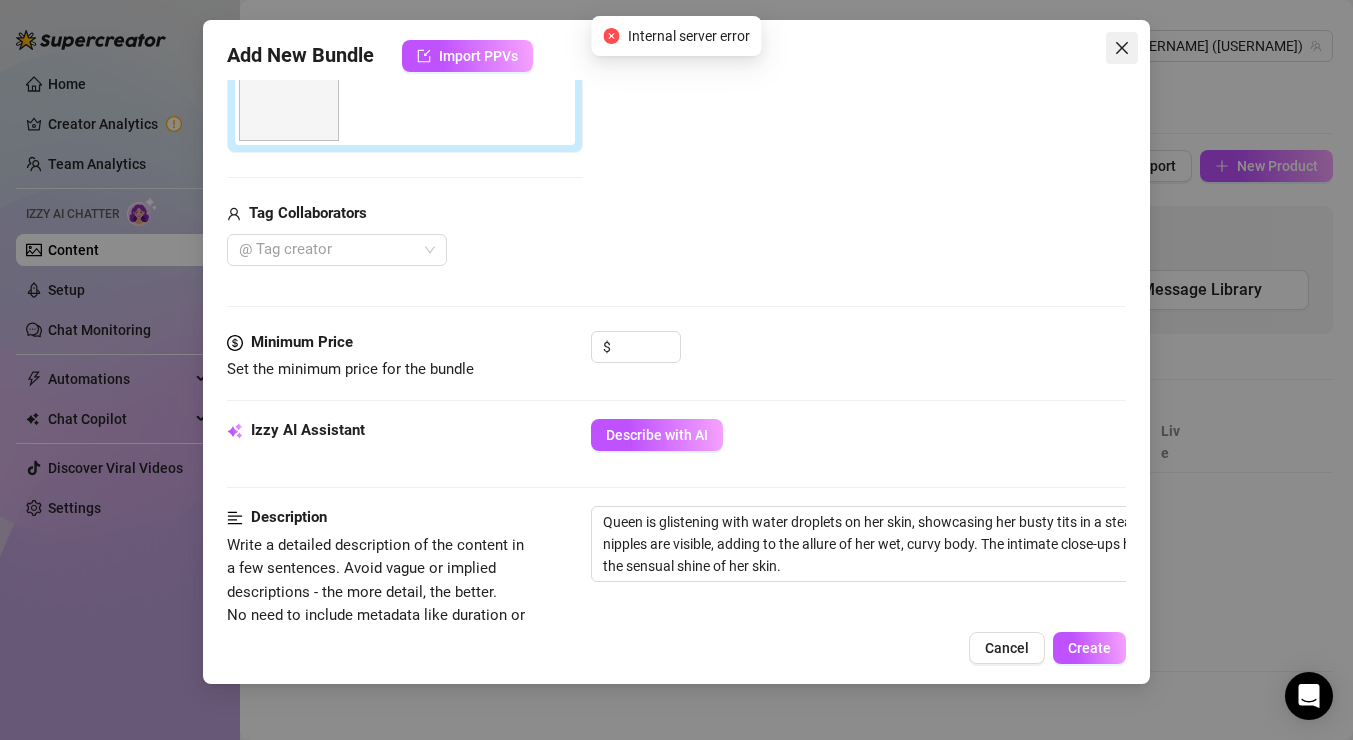 click at bounding box center [1122, 48] 